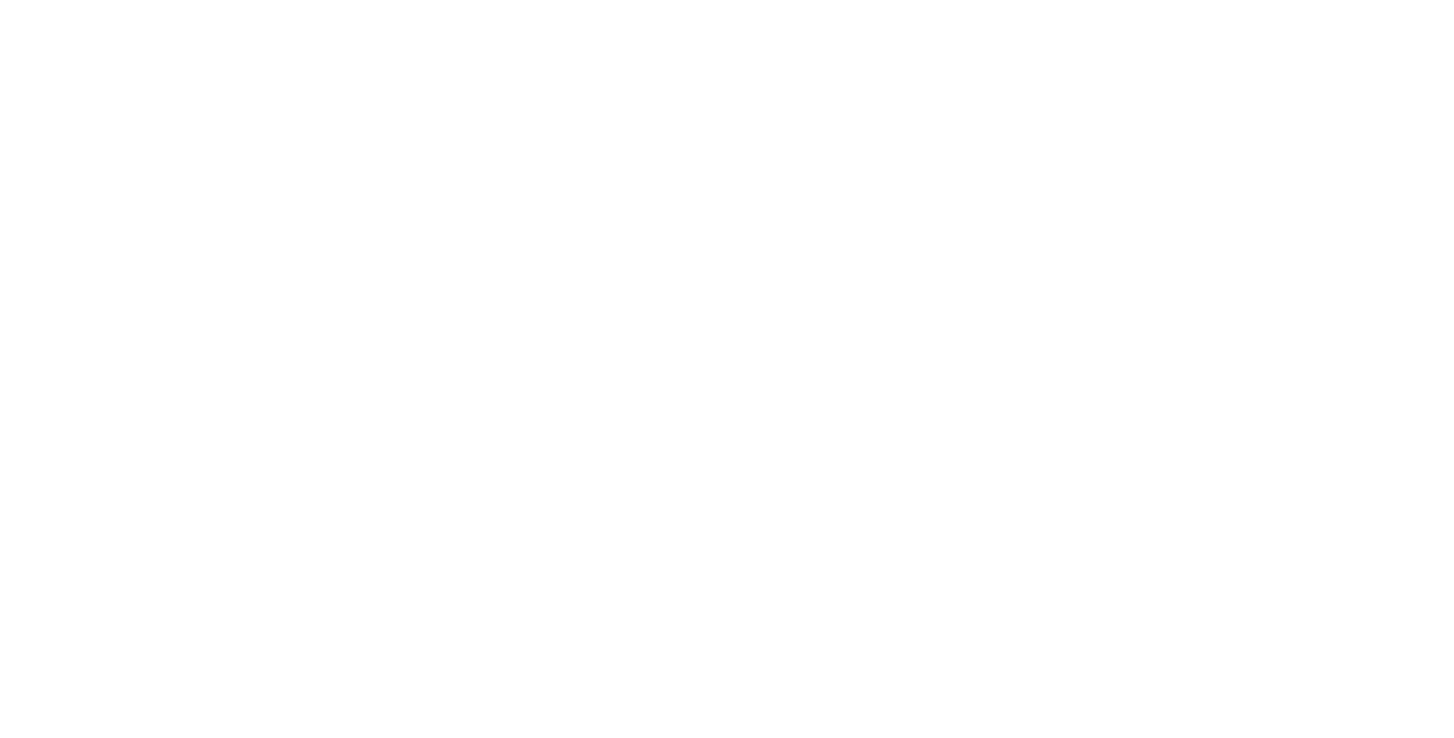 scroll, scrollTop: 0, scrollLeft: 0, axis: both 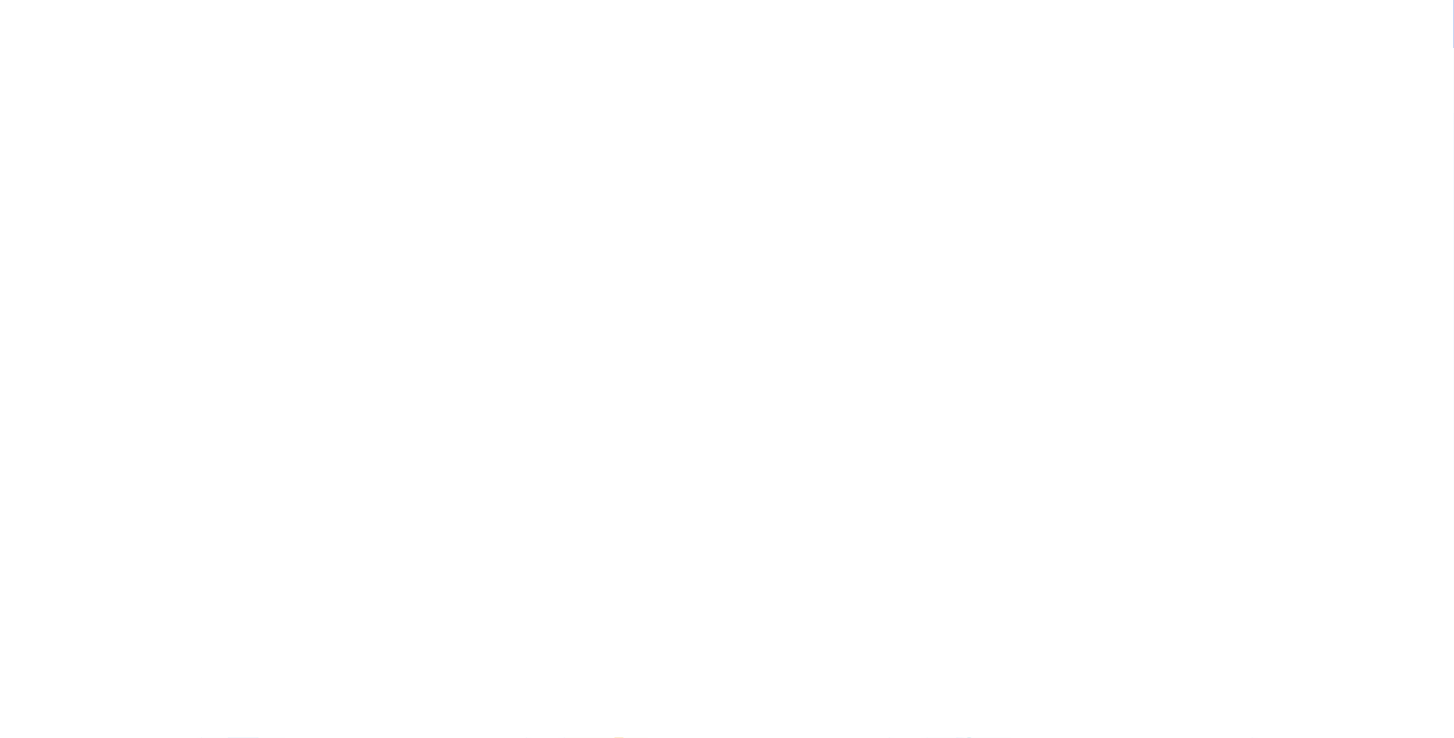 click on "Get Started Resources
ShortPoint Academy The Basics Beginner Exercises
Knowledge Base
Intranet Templates
Get Support Security Guides
Downloadable Resources Product Roadmap Webinars/Events ShortPoint Blog
Submit Feature Request
Professional Services" at bounding box center [627, 346] 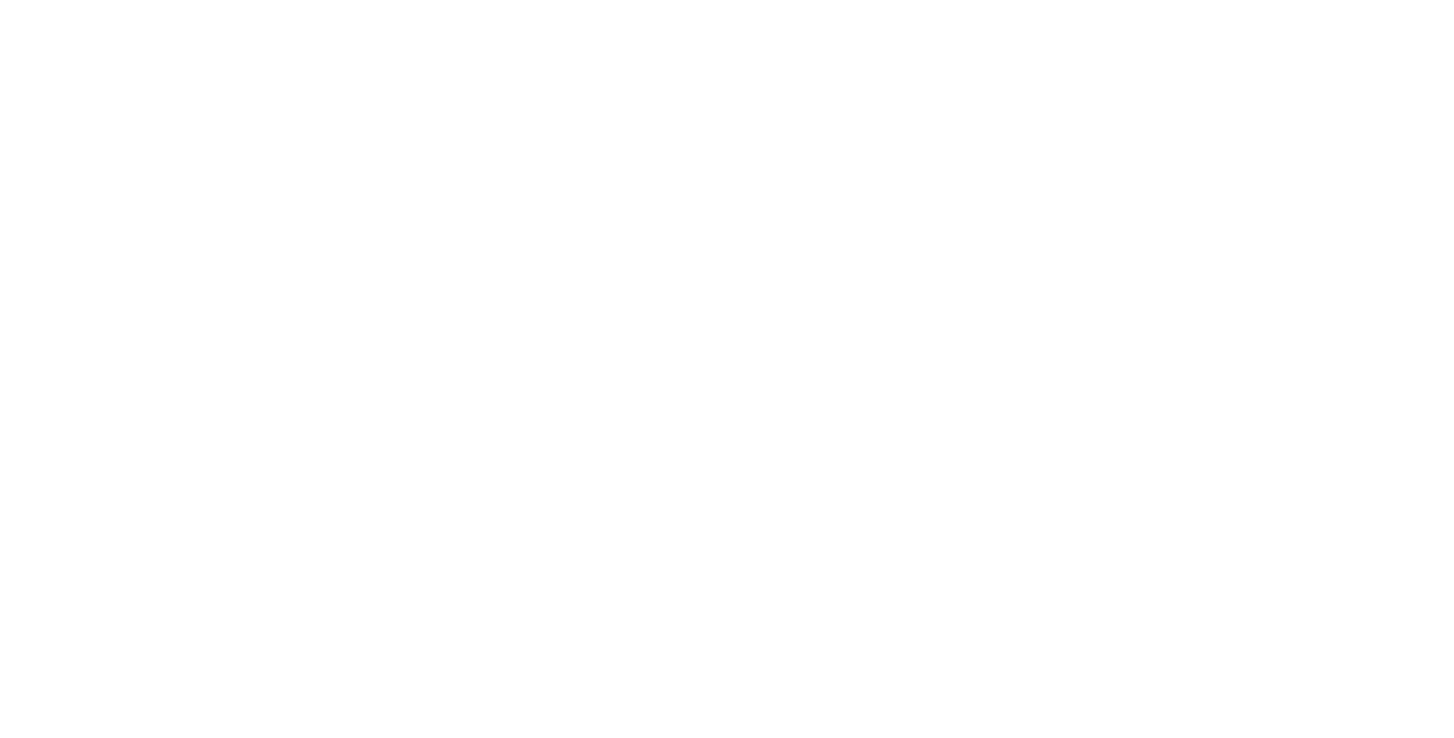 scroll, scrollTop: 0, scrollLeft: 0, axis: both 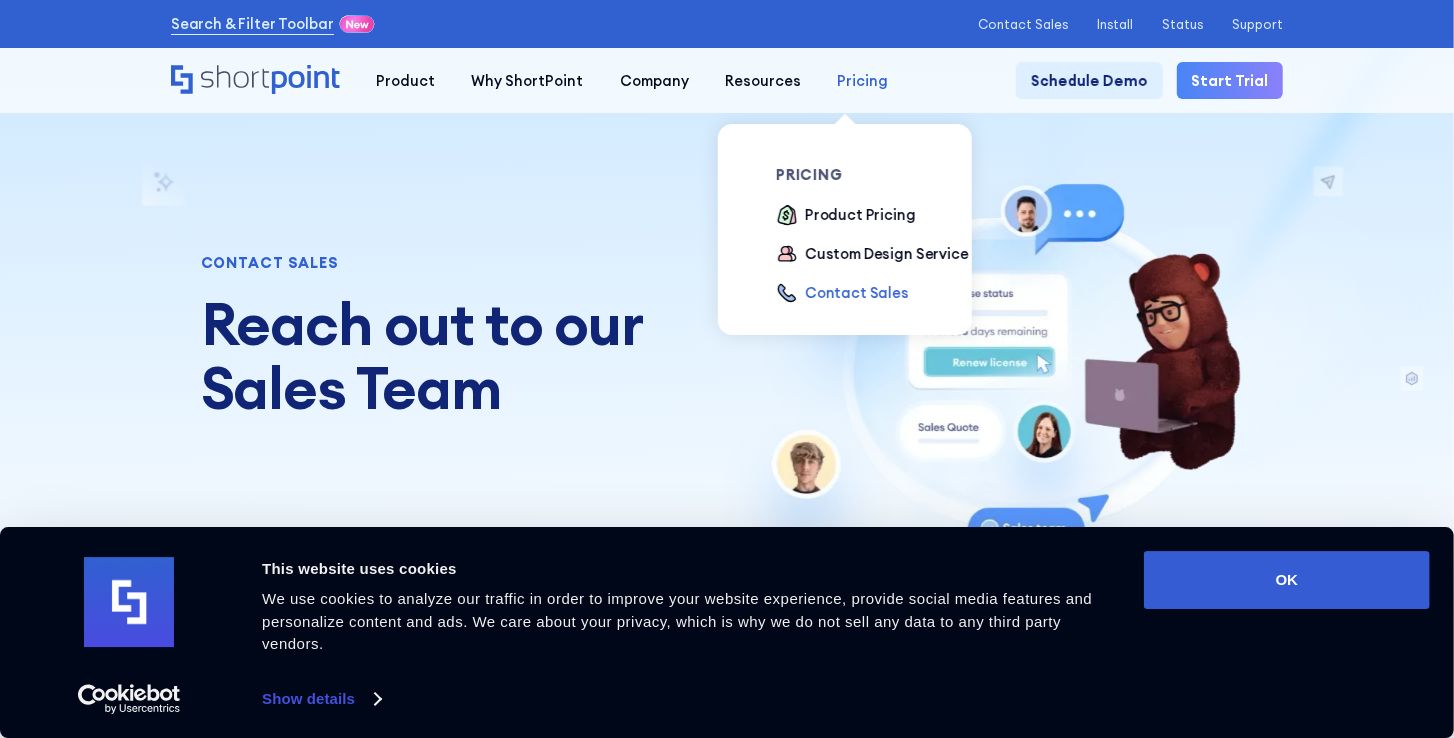click on "Pricing" at bounding box center [405, 81] 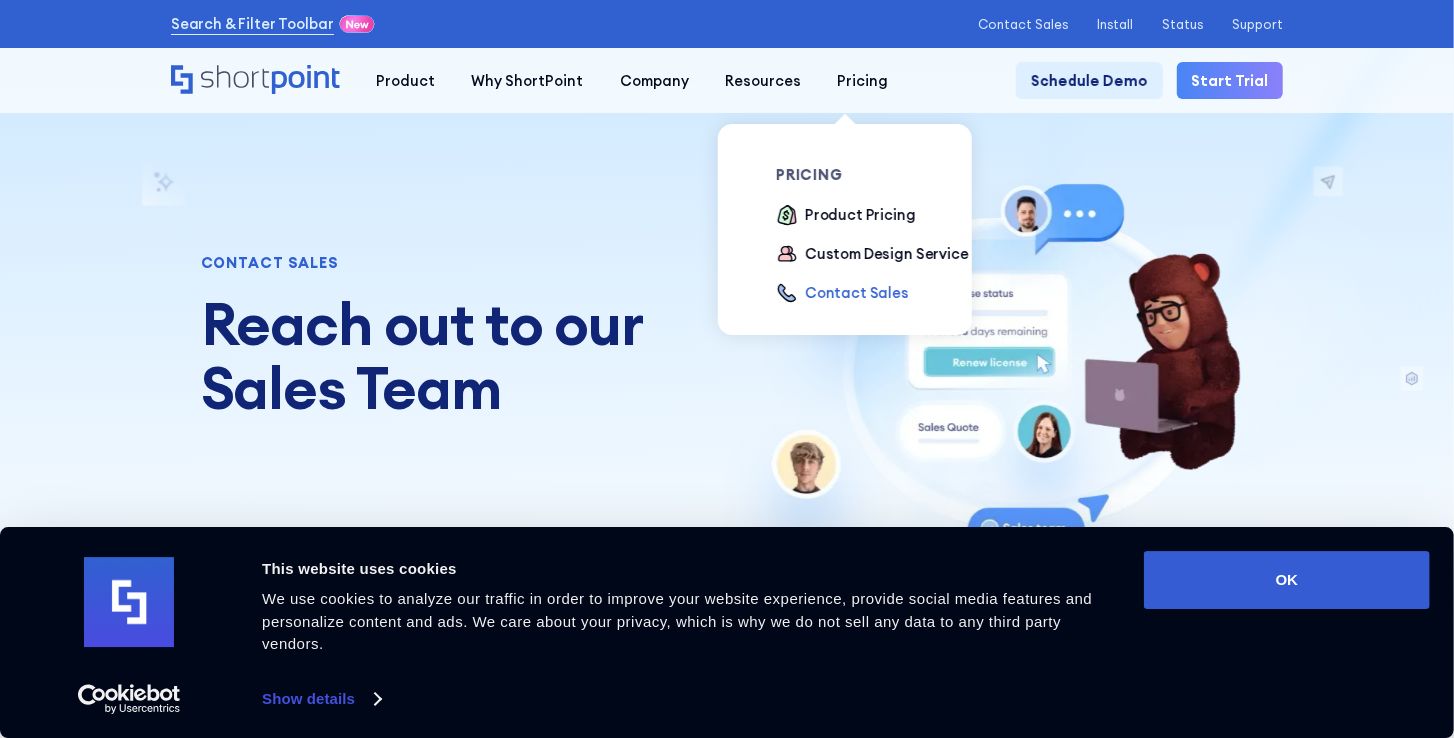 click on "Contact Sales" at bounding box center (857, 293) 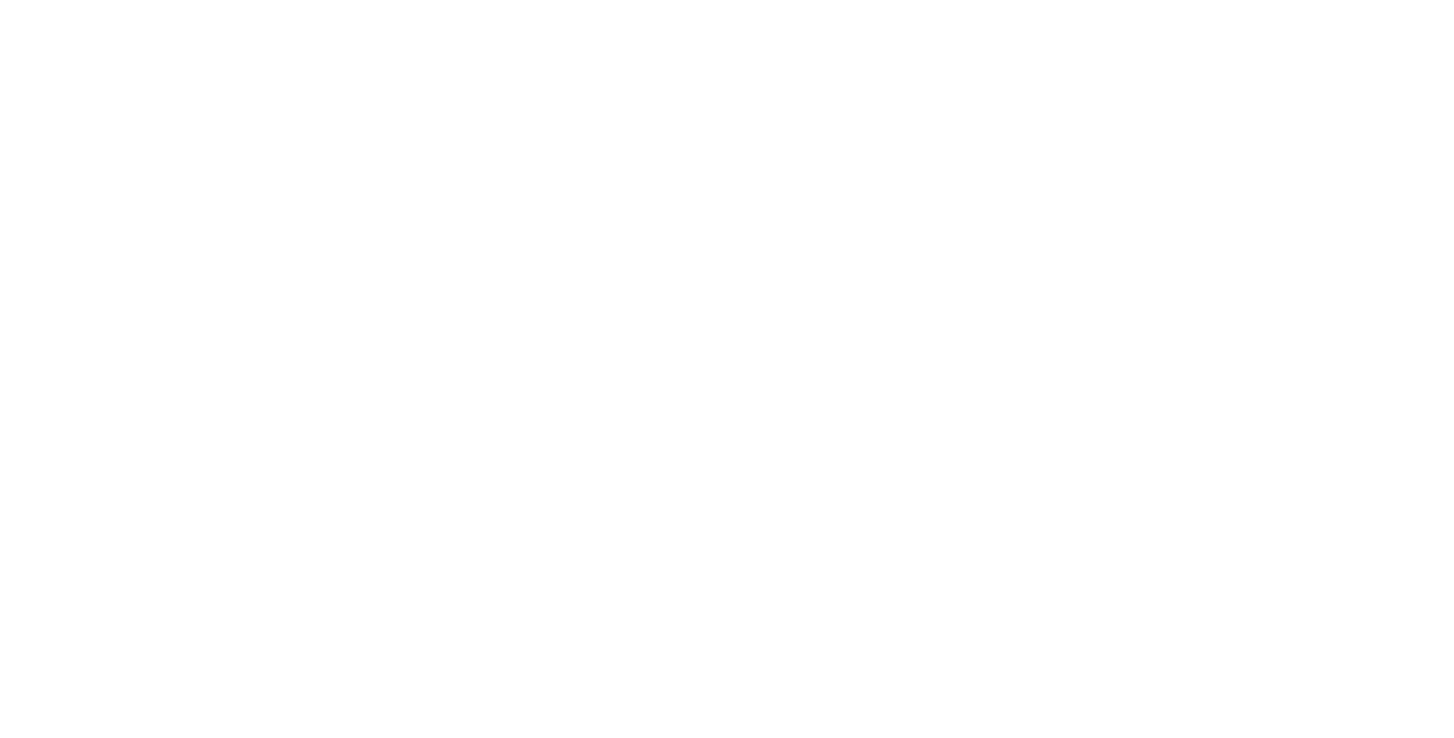scroll, scrollTop: 0, scrollLeft: 0, axis: both 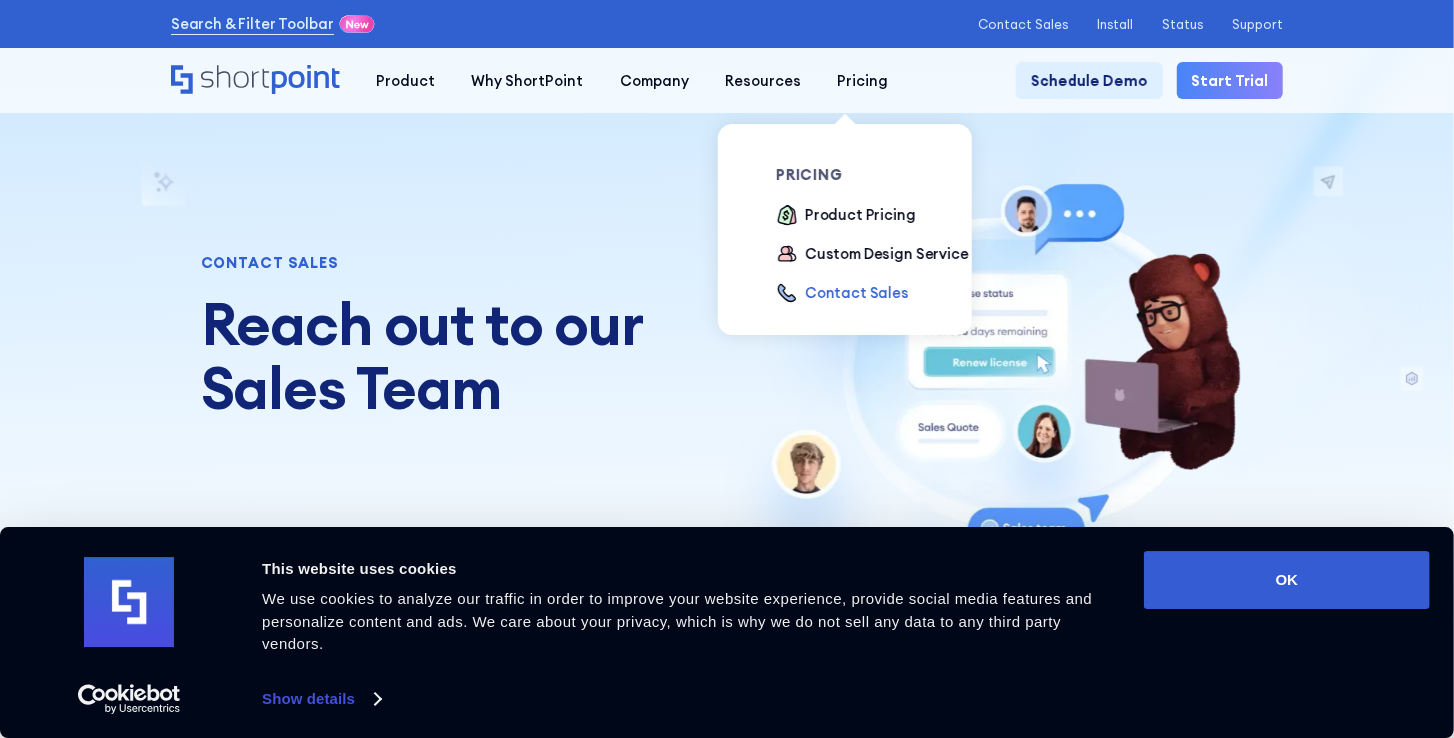 click on "Contact Sales" at bounding box center (857, 293) 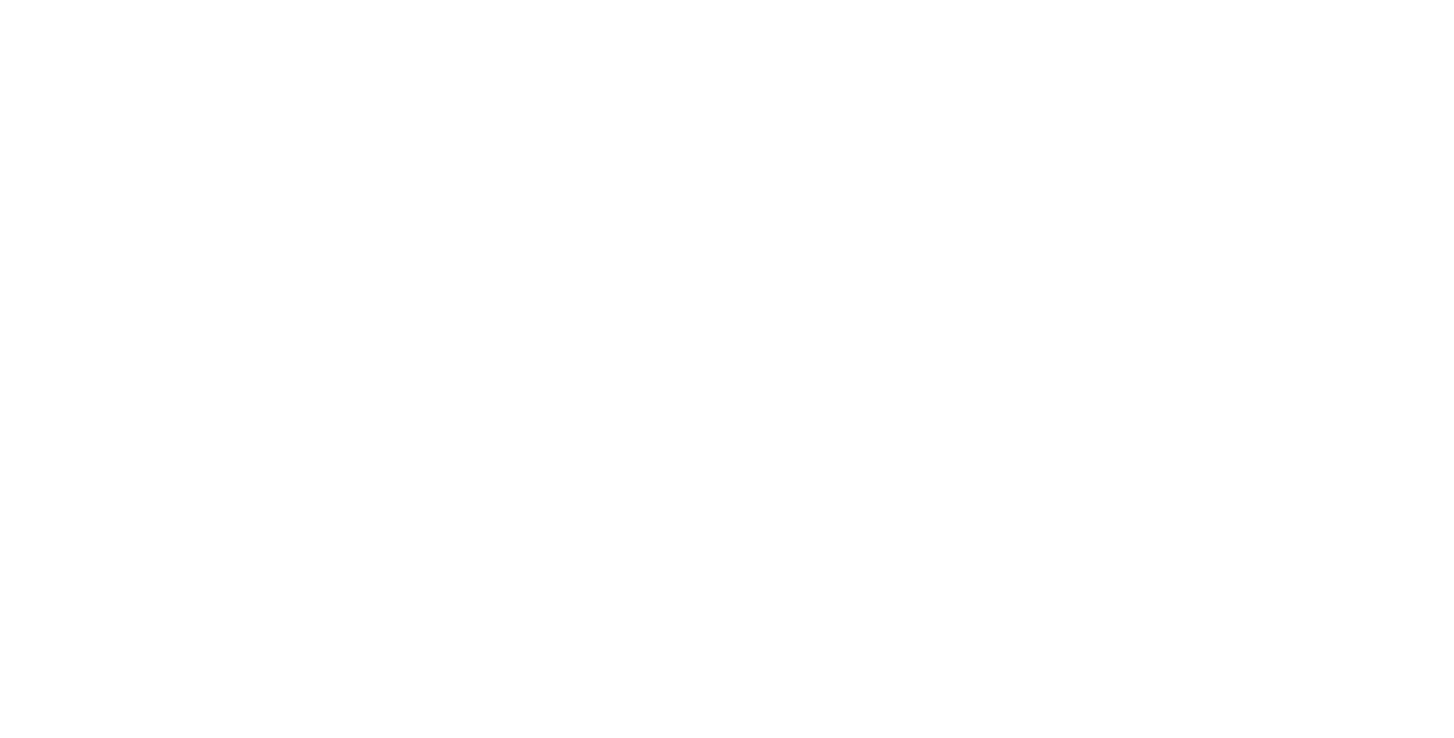 scroll, scrollTop: 0, scrollLeft: 0, axis: both 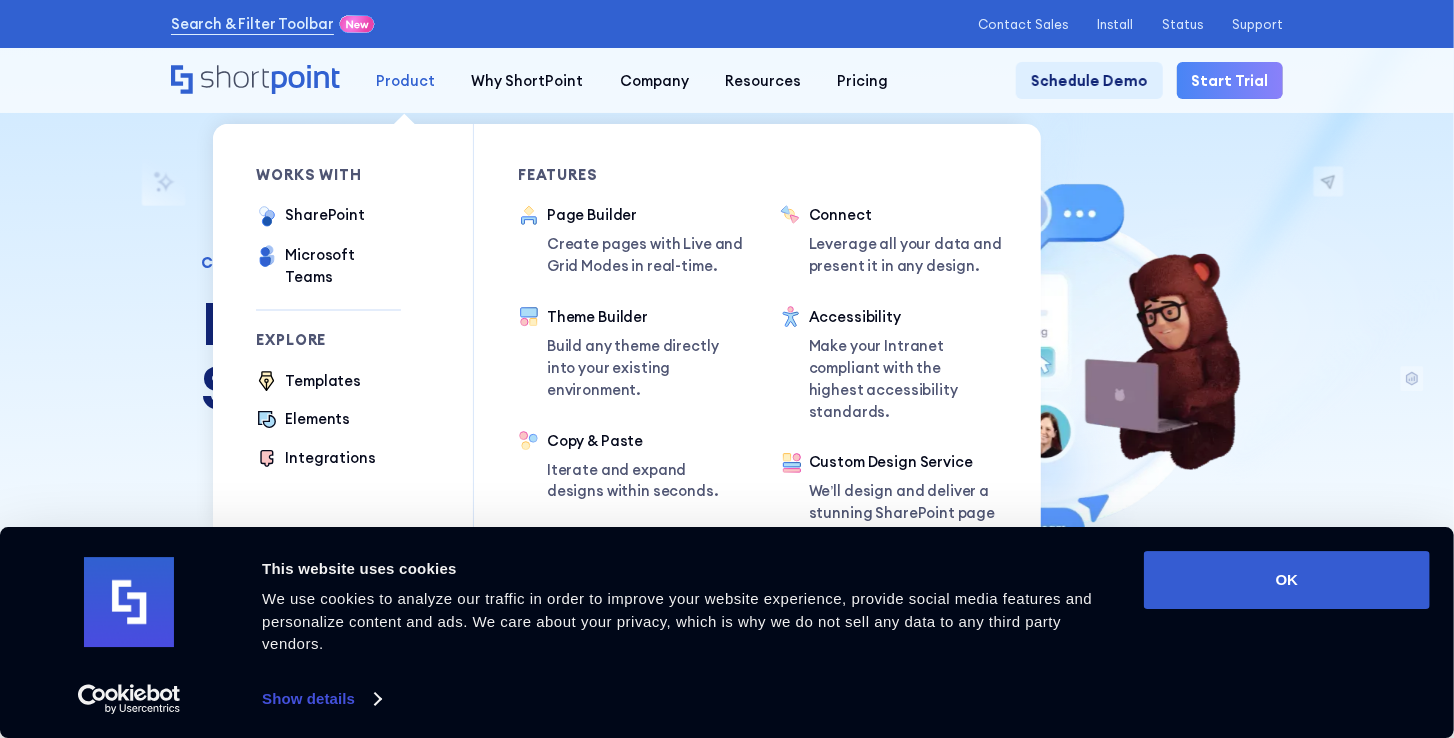 click on "Product" at bounding box center [405, 81] 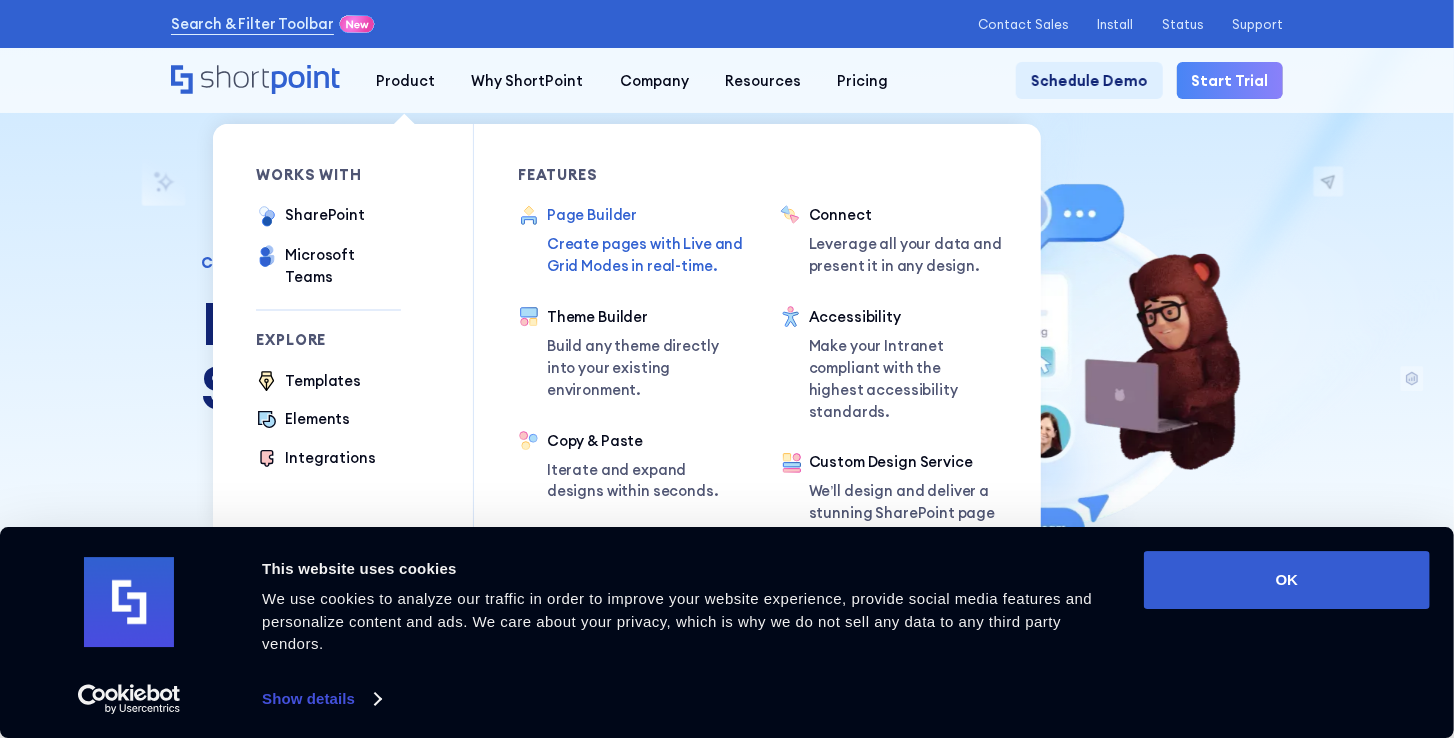 click on "Page Builder" at bounding box center [647, 215] 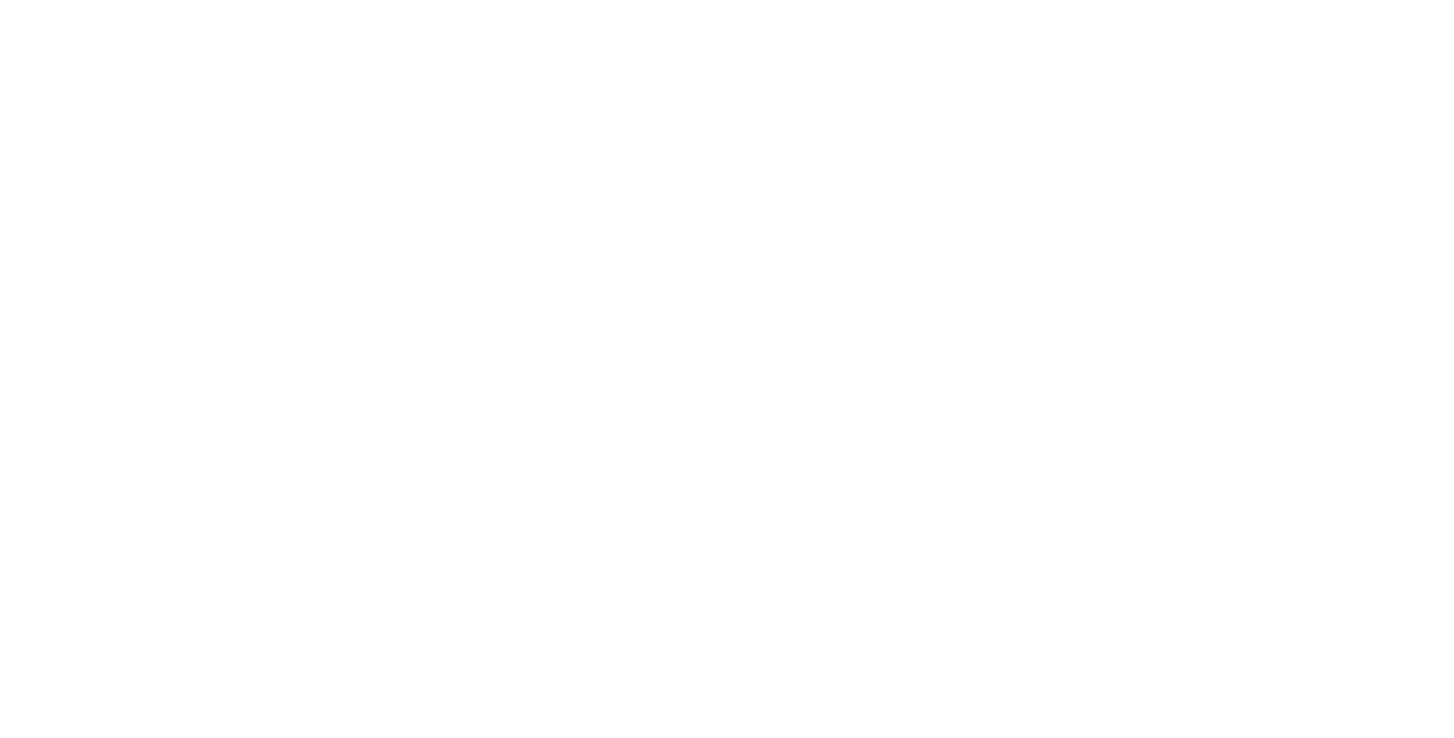 scroll, scrollTop: 0, scrollLeft: 0, axis: both 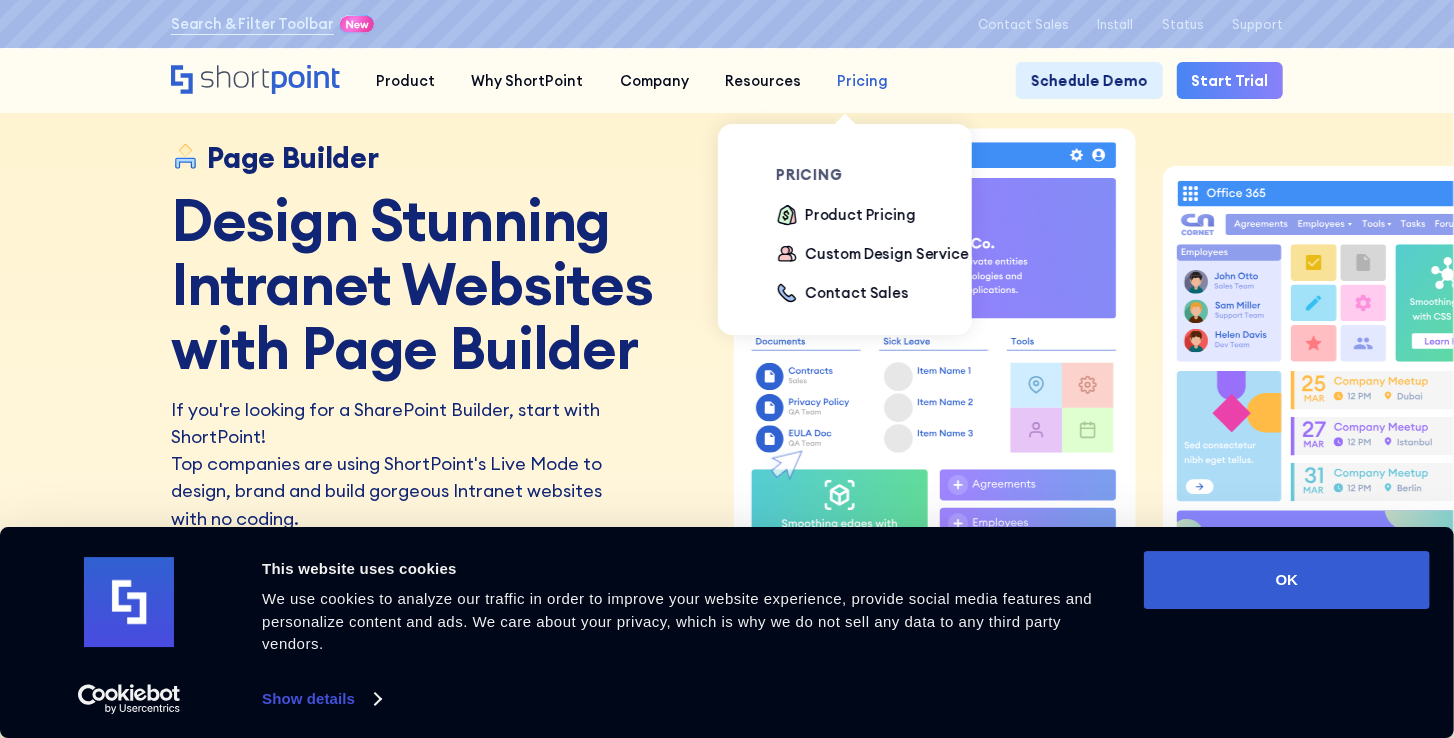 click on "Pricing" at bounding box center (405, 81) 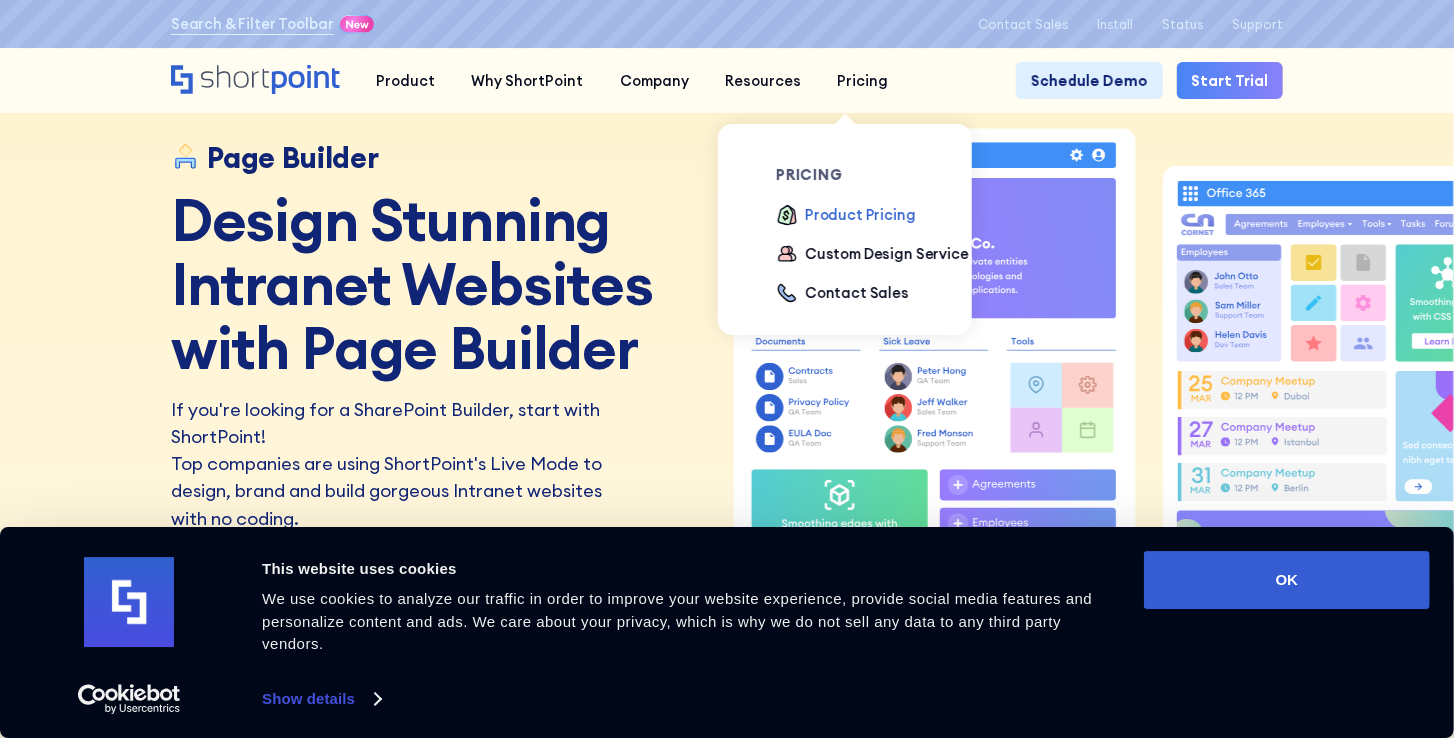 click on "Product Pricing" at bounding box center [860, 215] 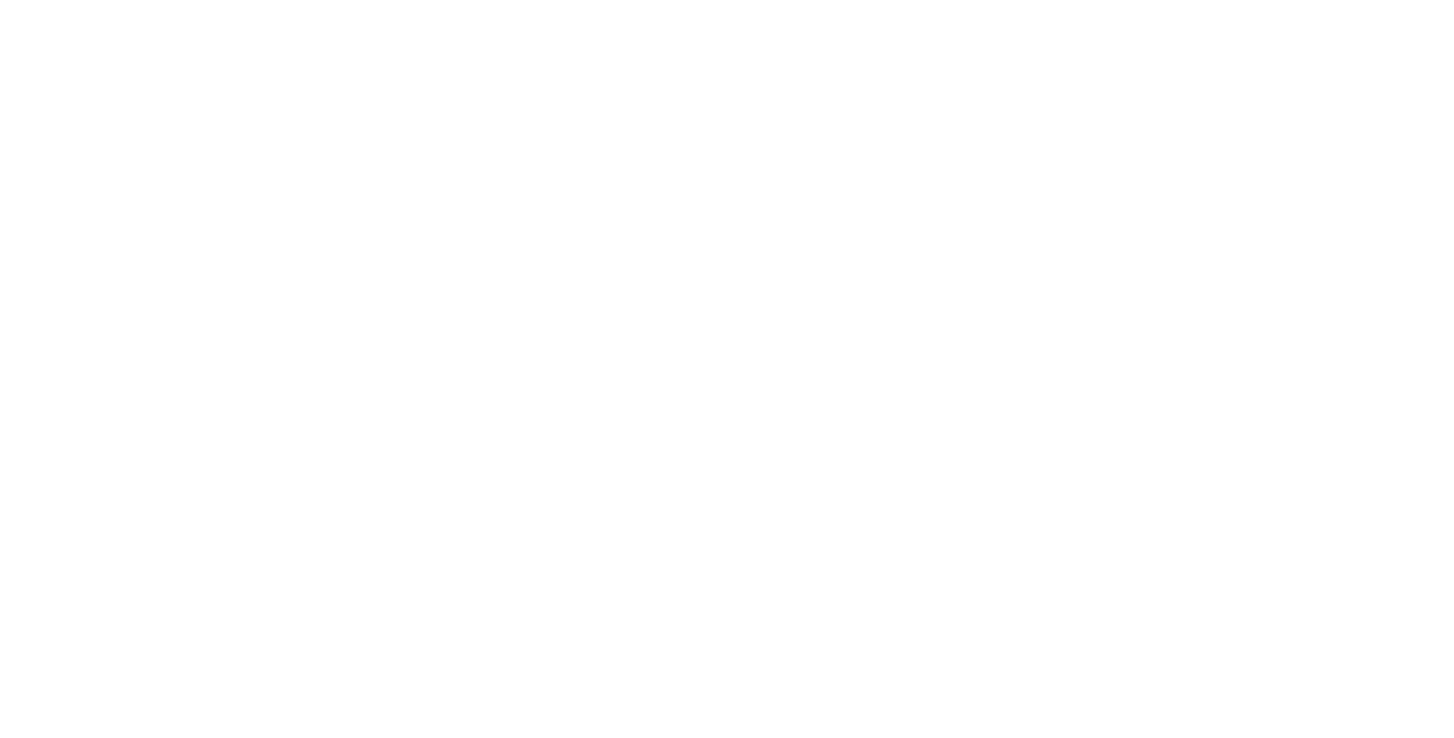 scroll, scrollTop: 0, scrollLeft: 0, axis: both 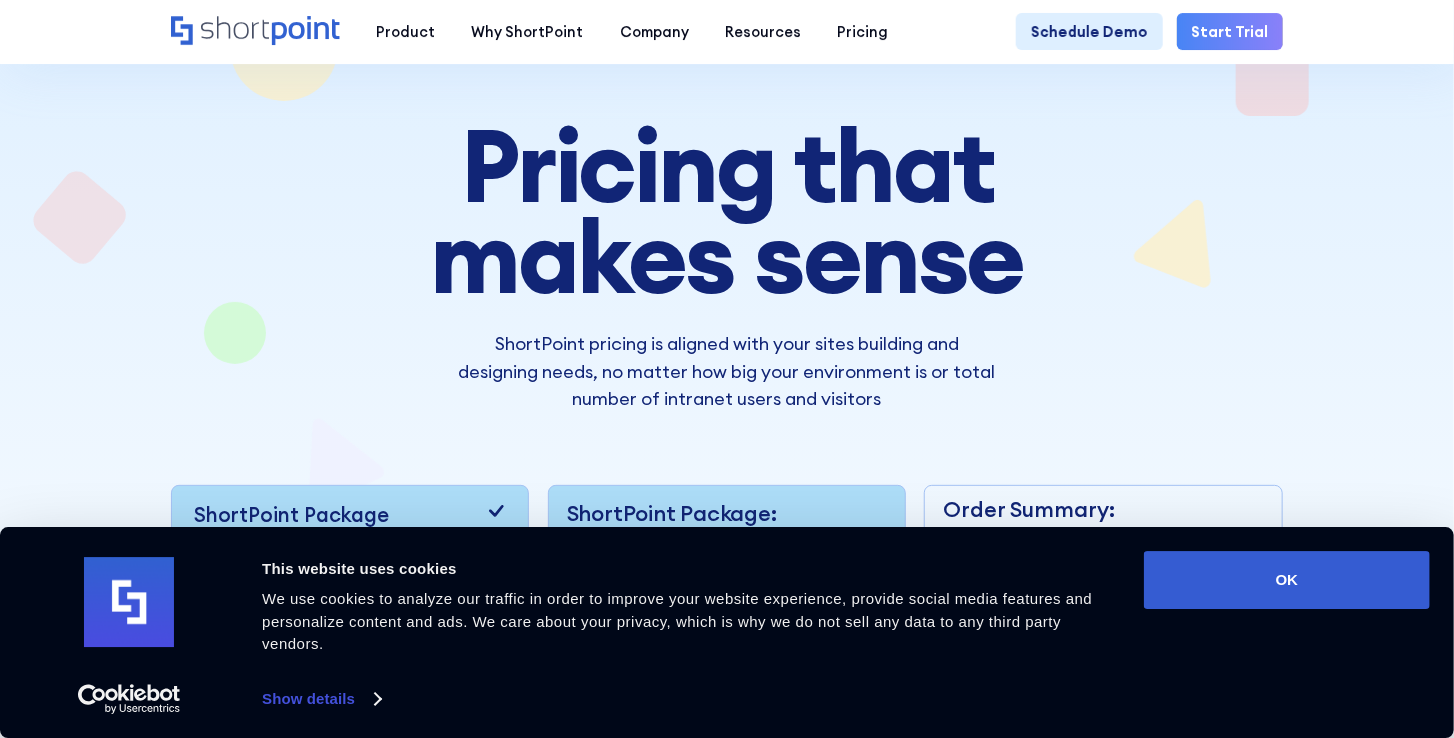 click on "Start Trial" at bounding box center [1230, 31] 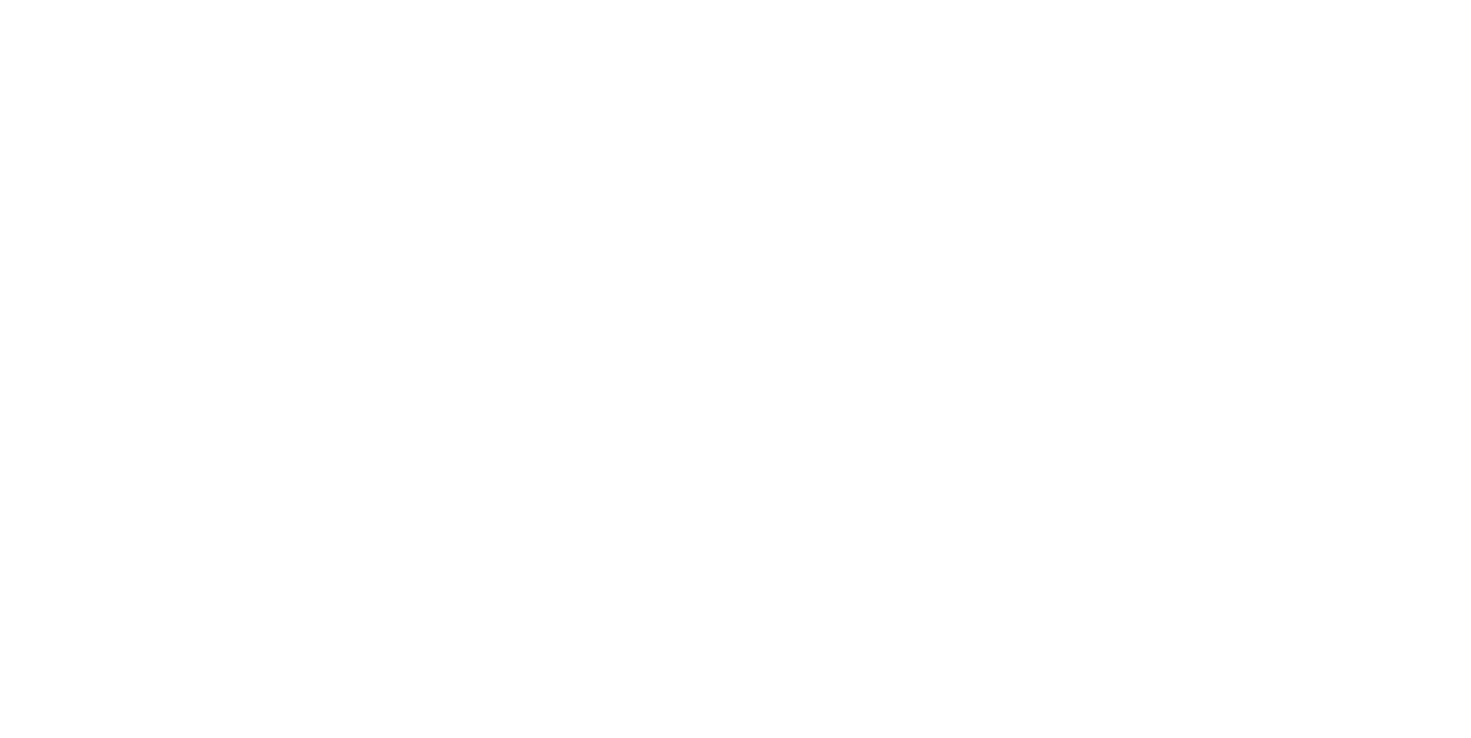 scroll, scrollTop: 0, scrollLeft: 0, axis: both 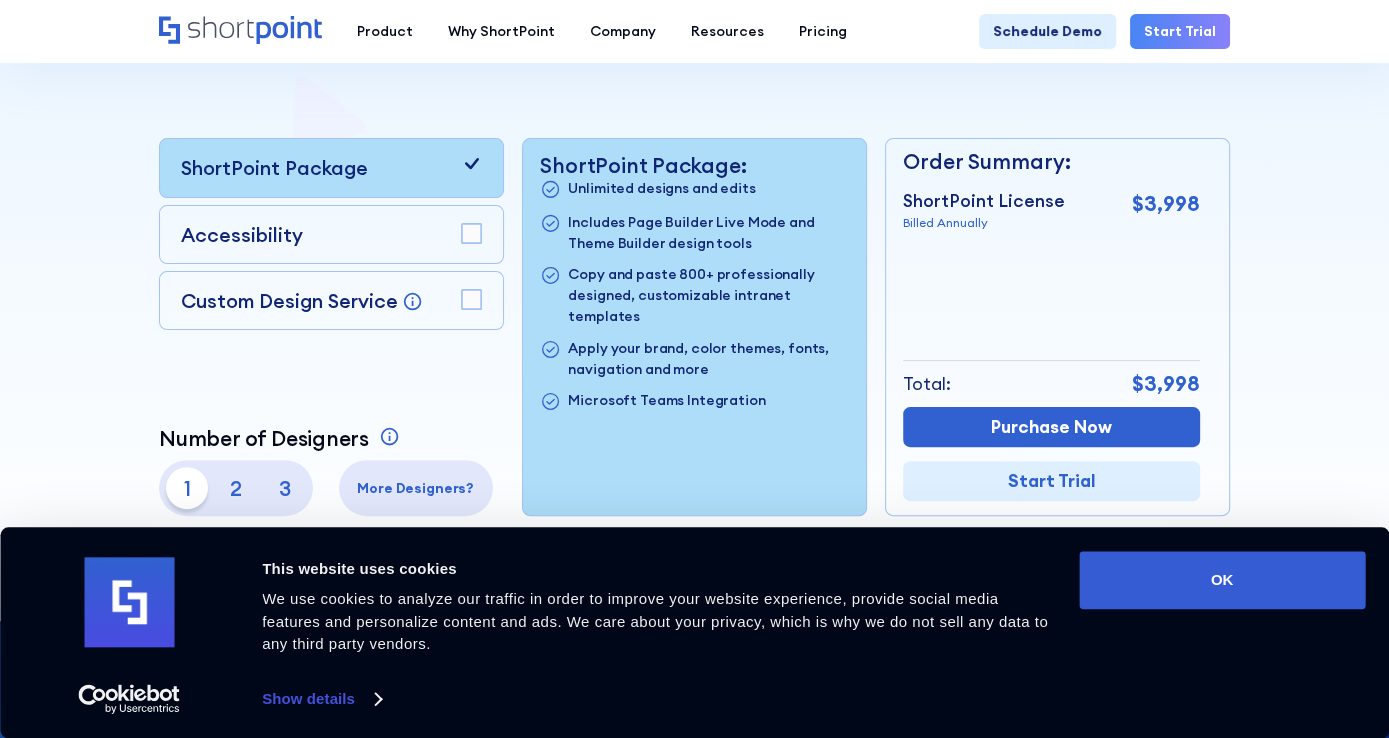click on "Accessibility" at bounding box center [242, 234] 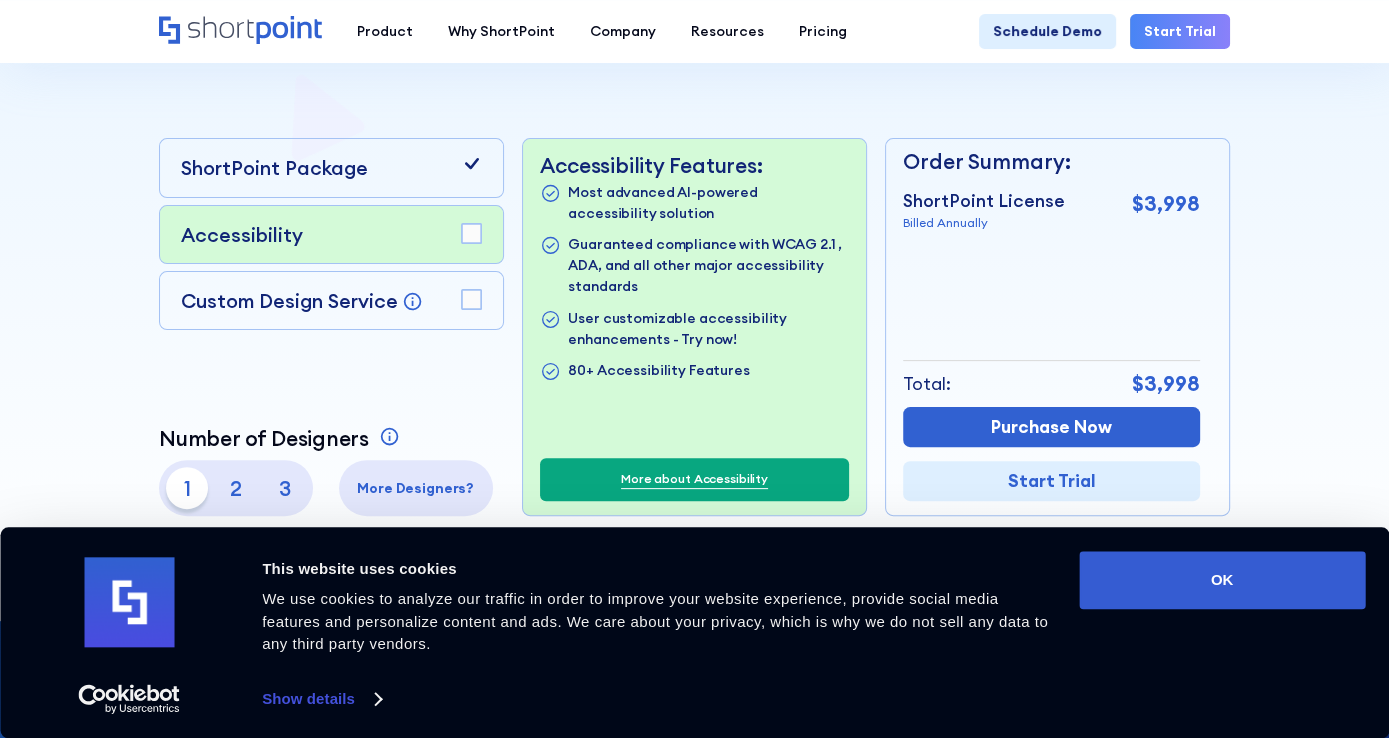 click on "3" at bounding box center [285, 488] 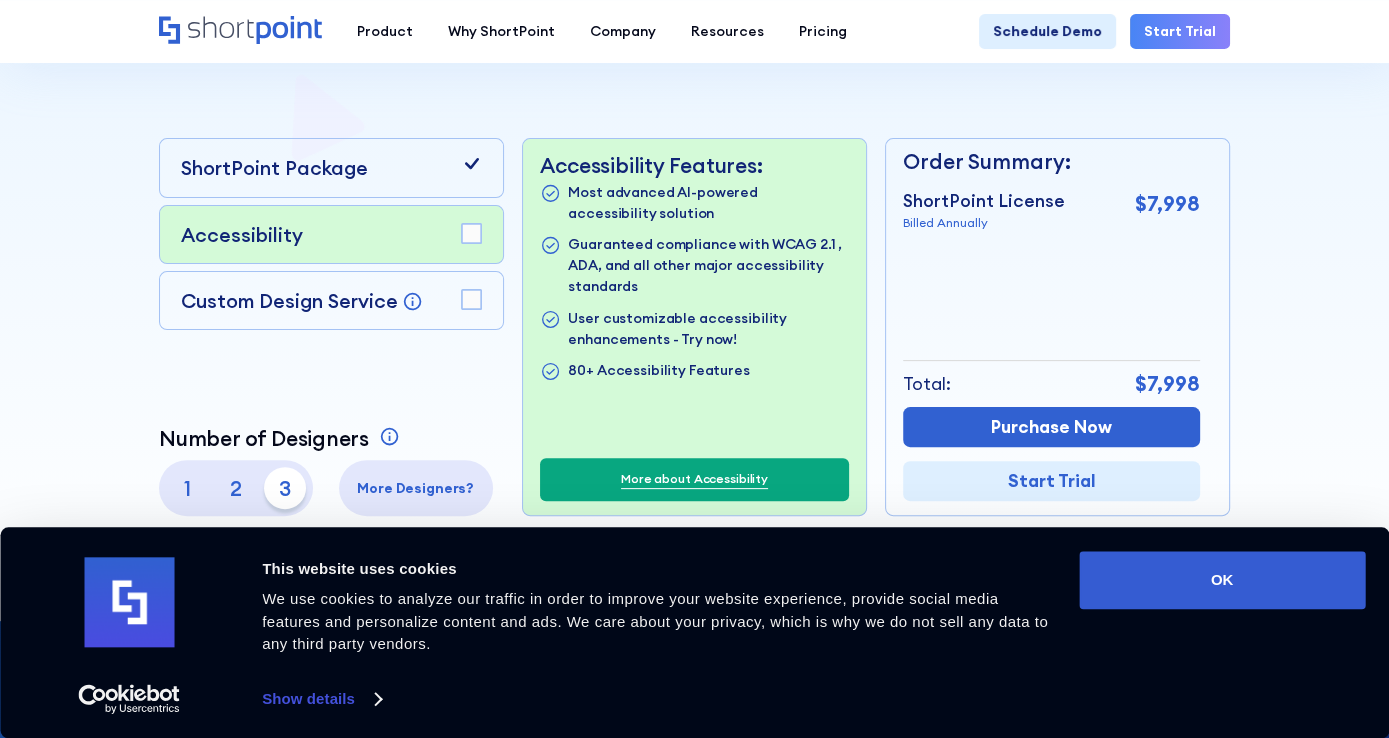 click on "ShortPoint Package
Accessibility
Custom Design Service Bring your dream design to life with our Custom Design Service! For a one-time service fee of $2,800, you'll get our full design magic—from understanding your needs to the implementation and launch. We'll make sure to turn your vision into reality in just 1 week.
Microsoft Teams (Free) Microsoft Teams comes at no extra cost with every ShortPoint package.
Number of Designers A ShortPoint Designer is an individual who will use ShortPoint to design and build pages and apply site themes. Each Designer is linked to one Microsoft 365 / SharePoint account. The Designer should be linked to an employee based account and not a shared admin or service account. 1 2 3 More Designers?" at bounding box center (331, 327) 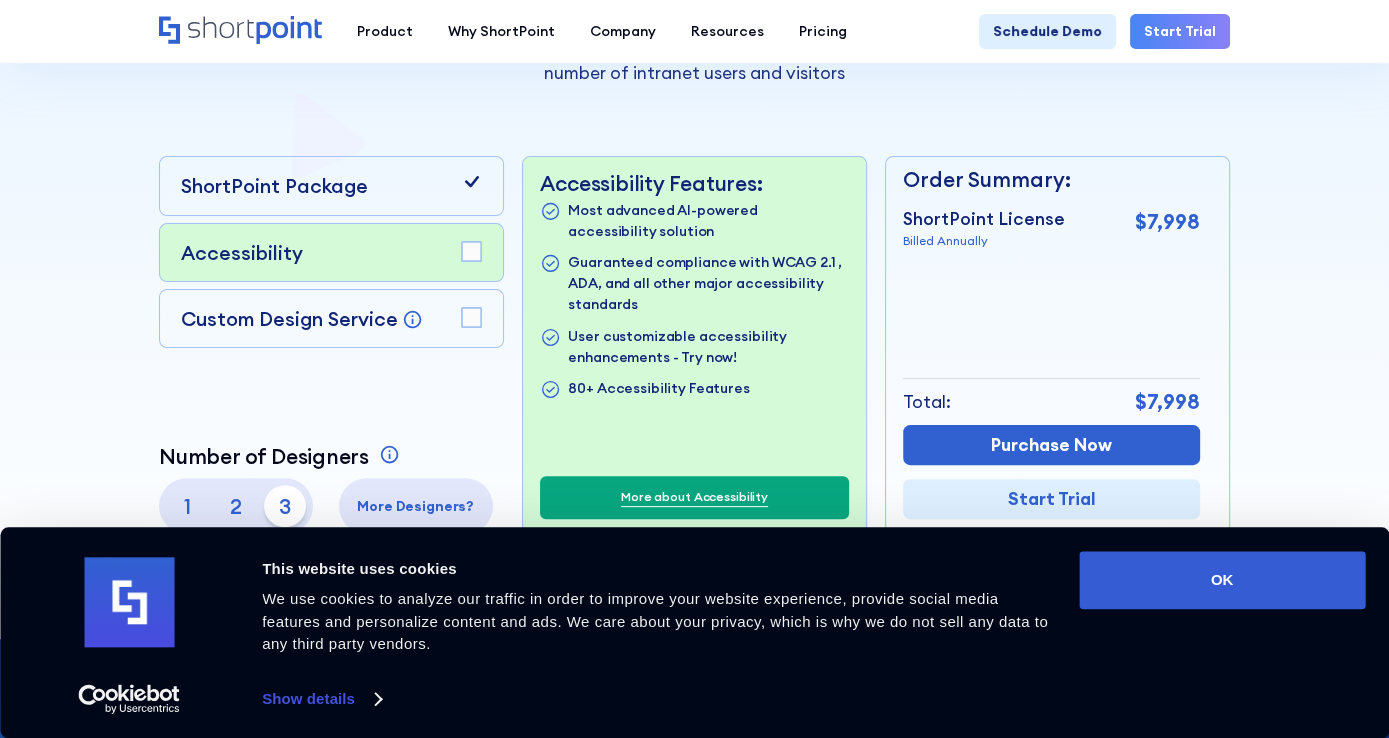 scroll, scrollTop: 453, scrollLeft: 0, axis: vertical 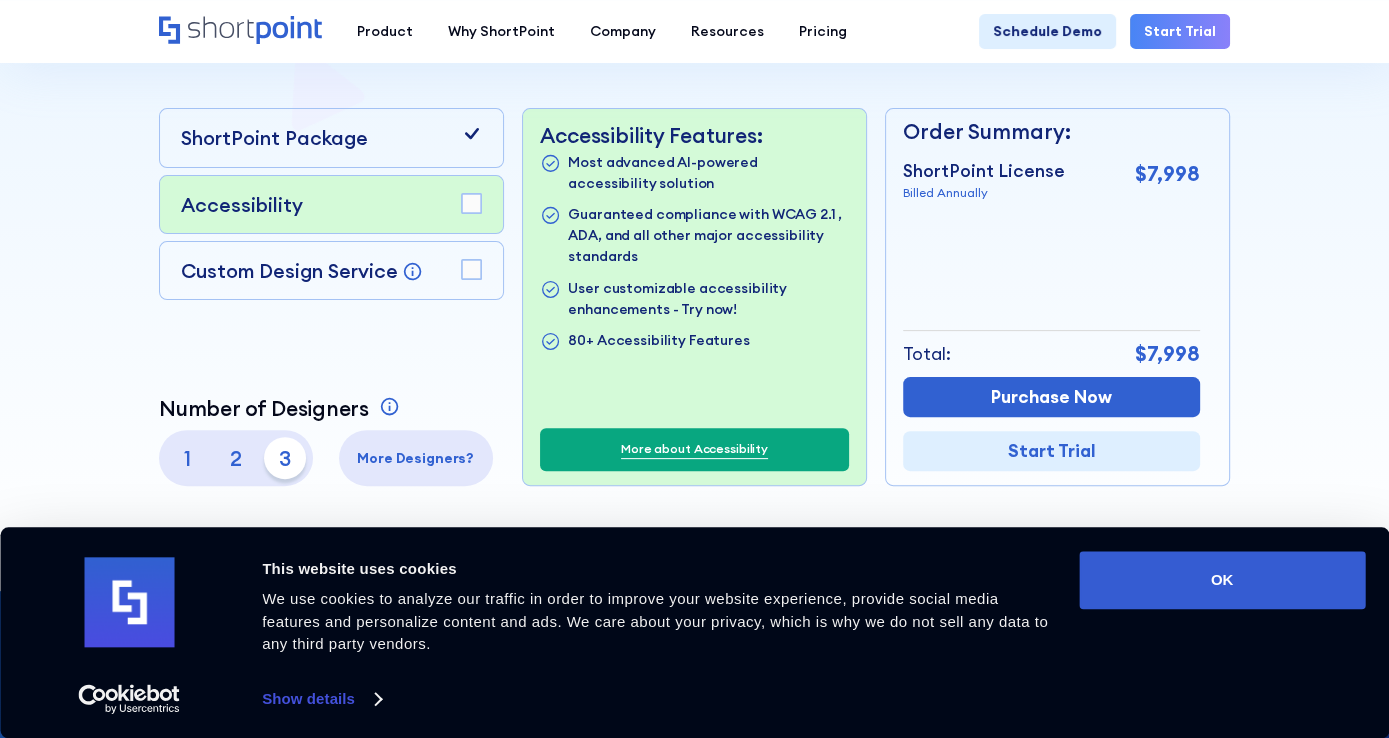 click at bounding box center (471, 204) 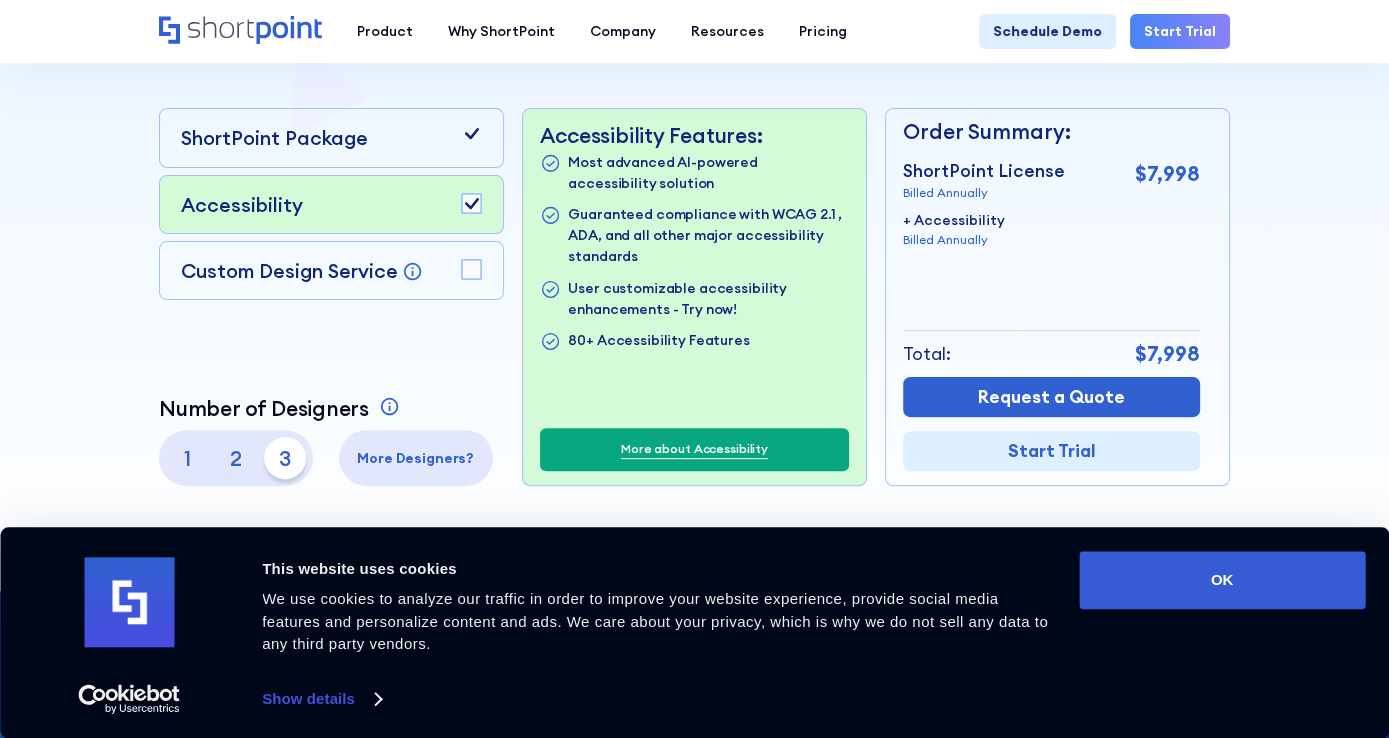 click at bounding box center (471, 204) 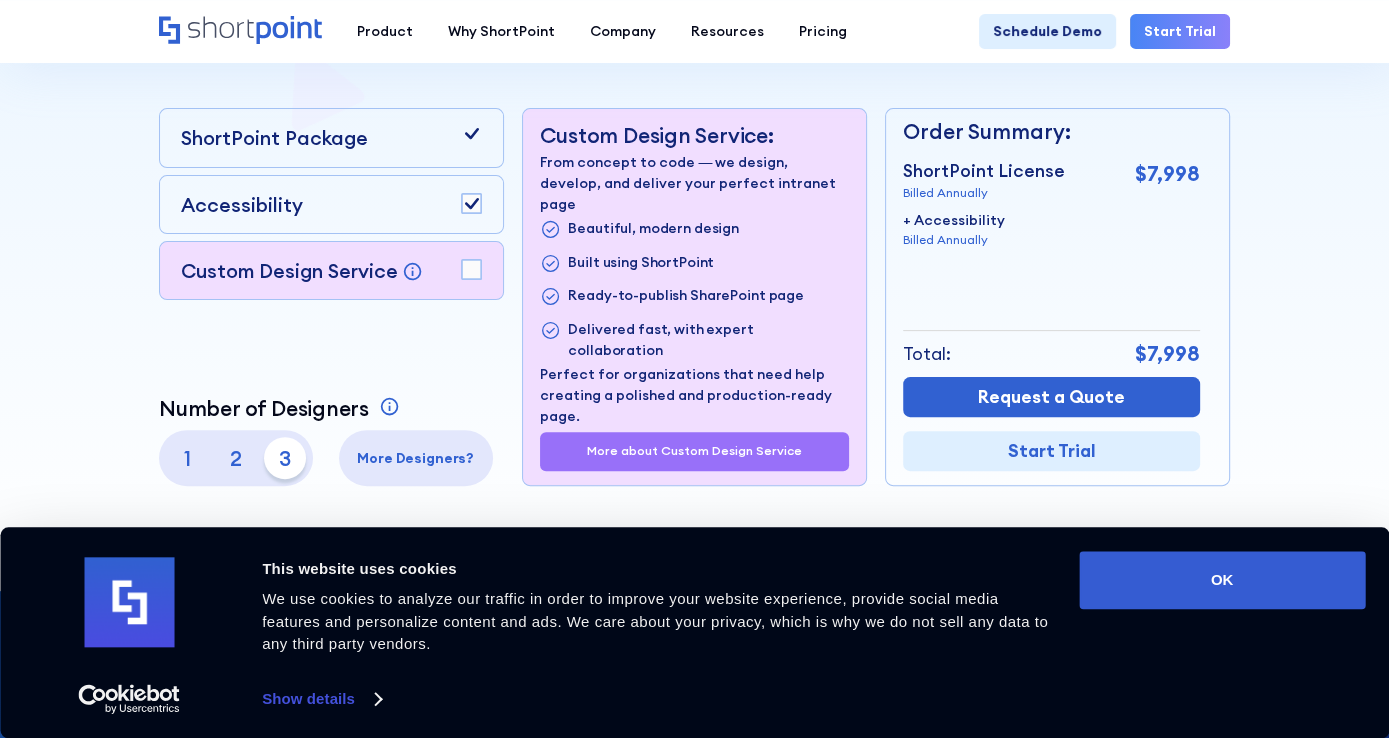 click at bounding box center [471, 203] 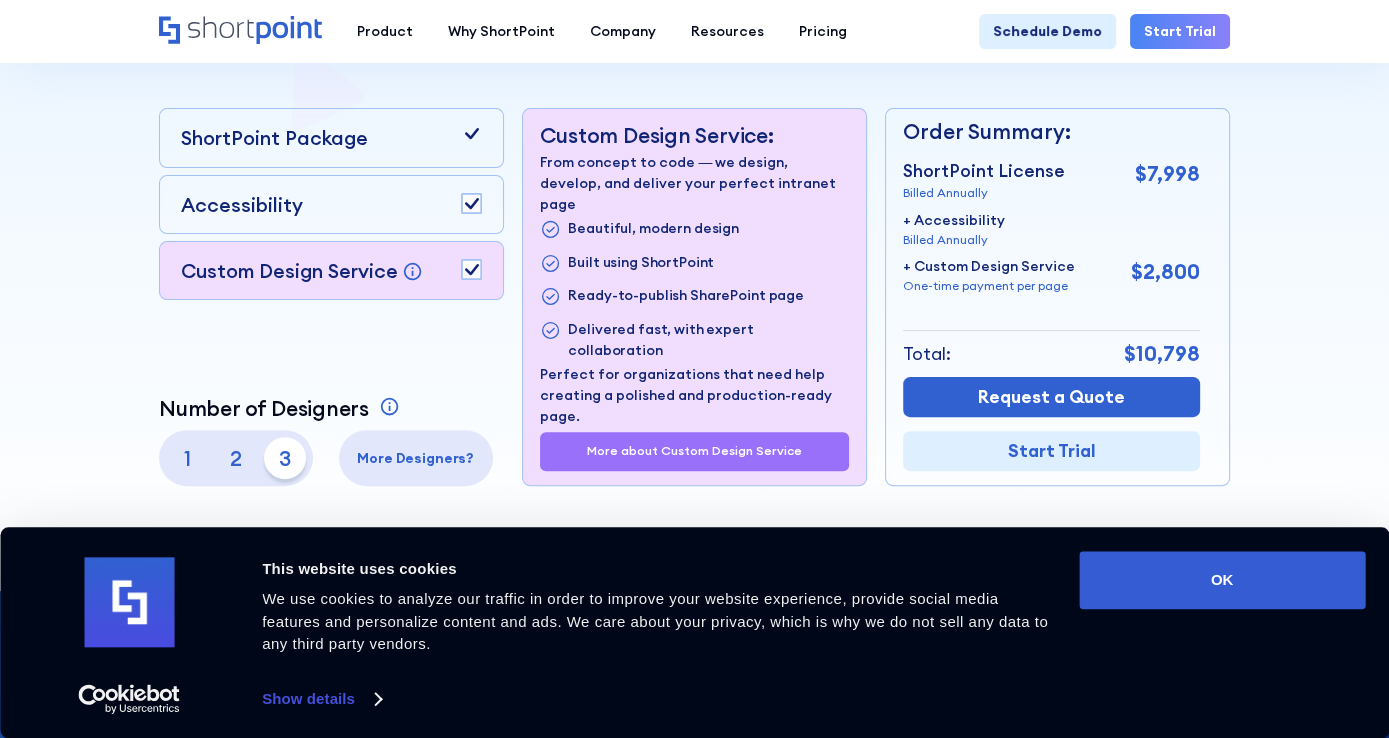 click at bounding box center [471, 204] 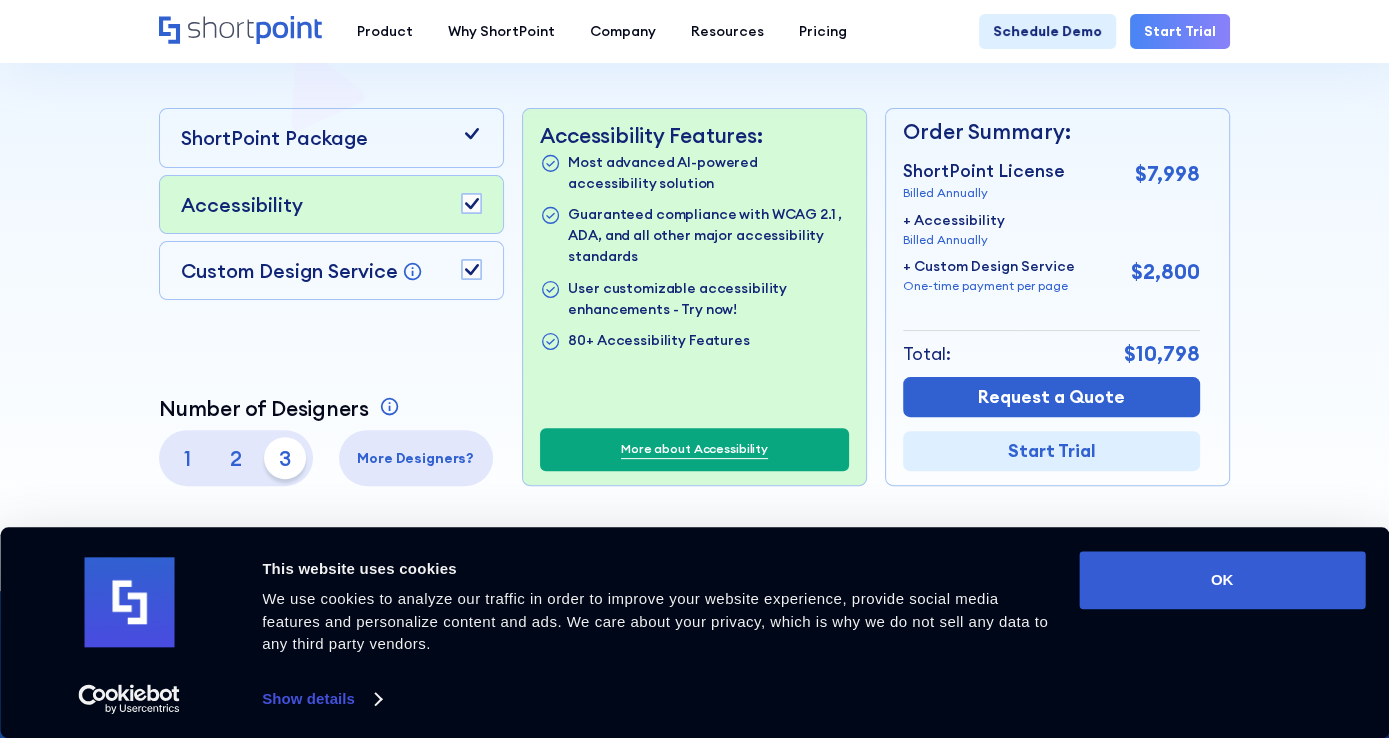 click at bounding box center [471, 203] 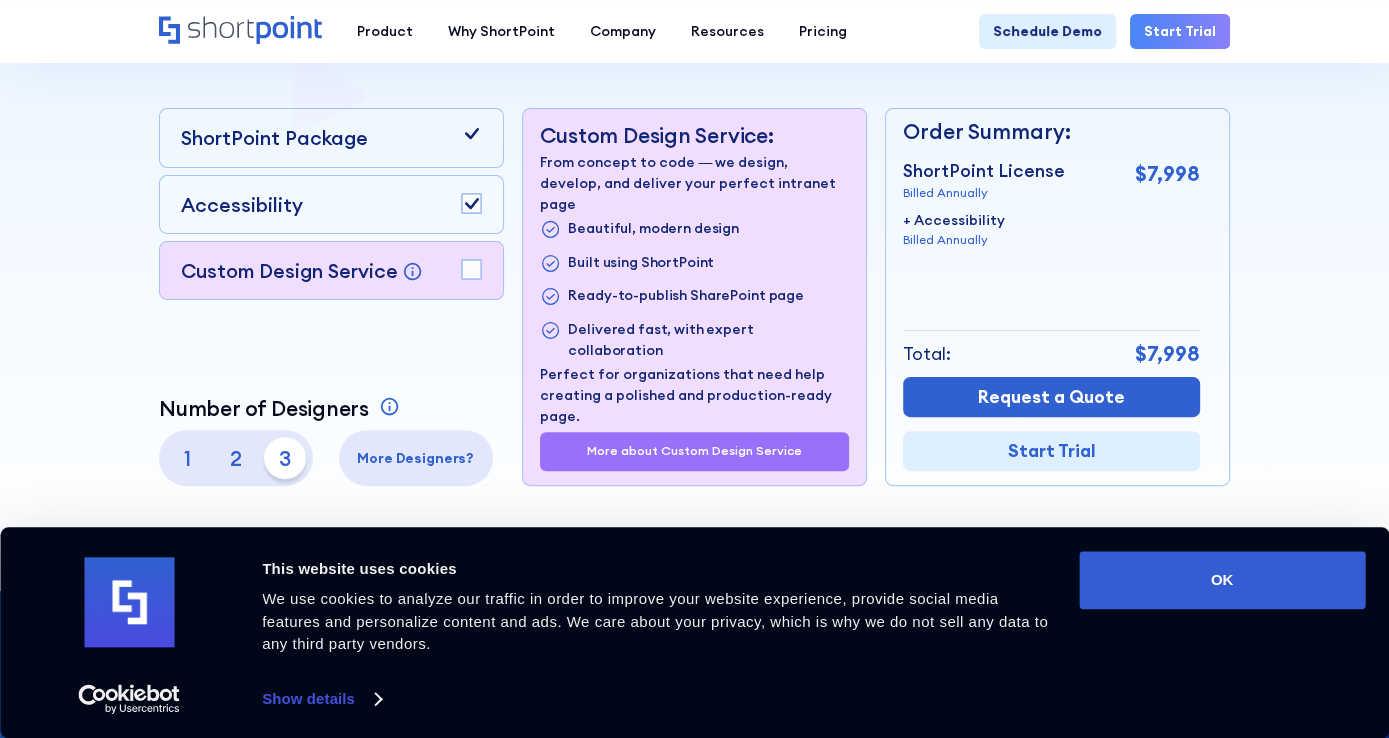 click at bounding box center (471, 203) 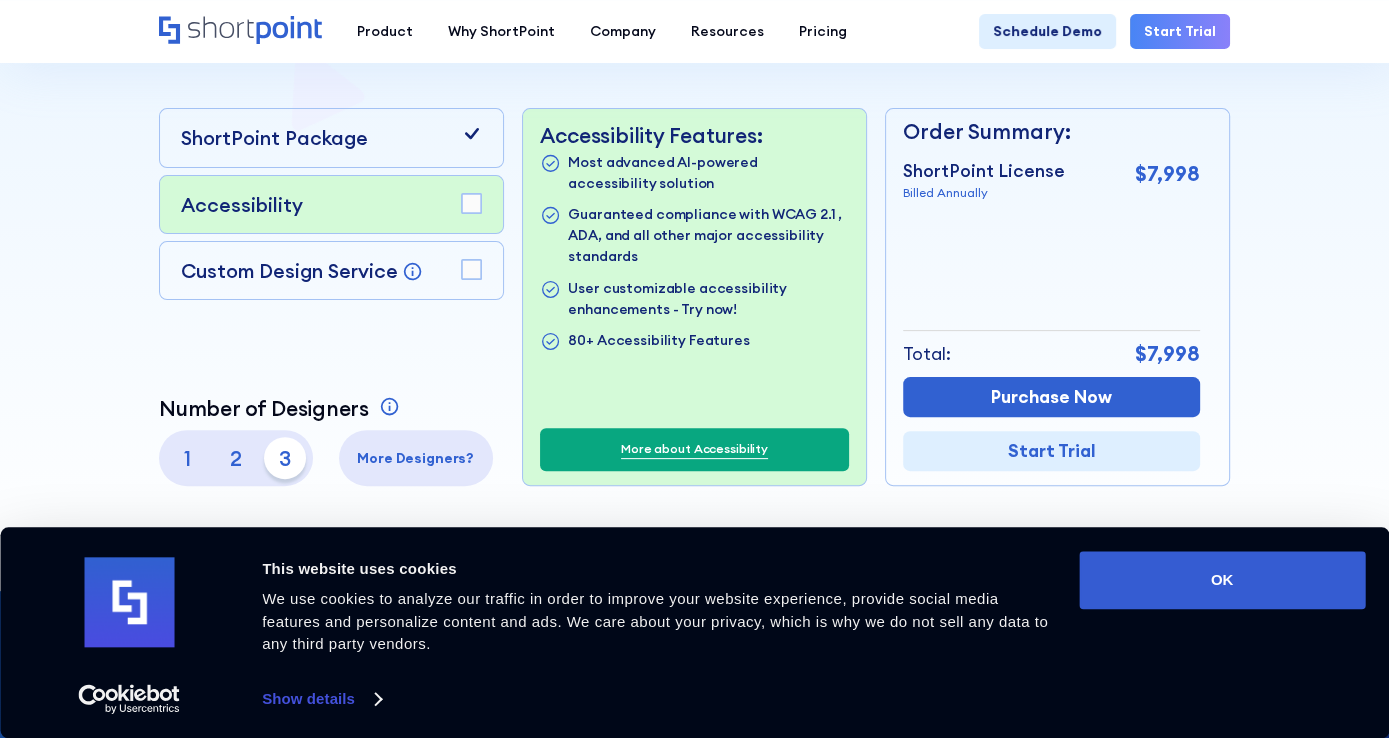 click on "1" at bounding box center (187, 458) 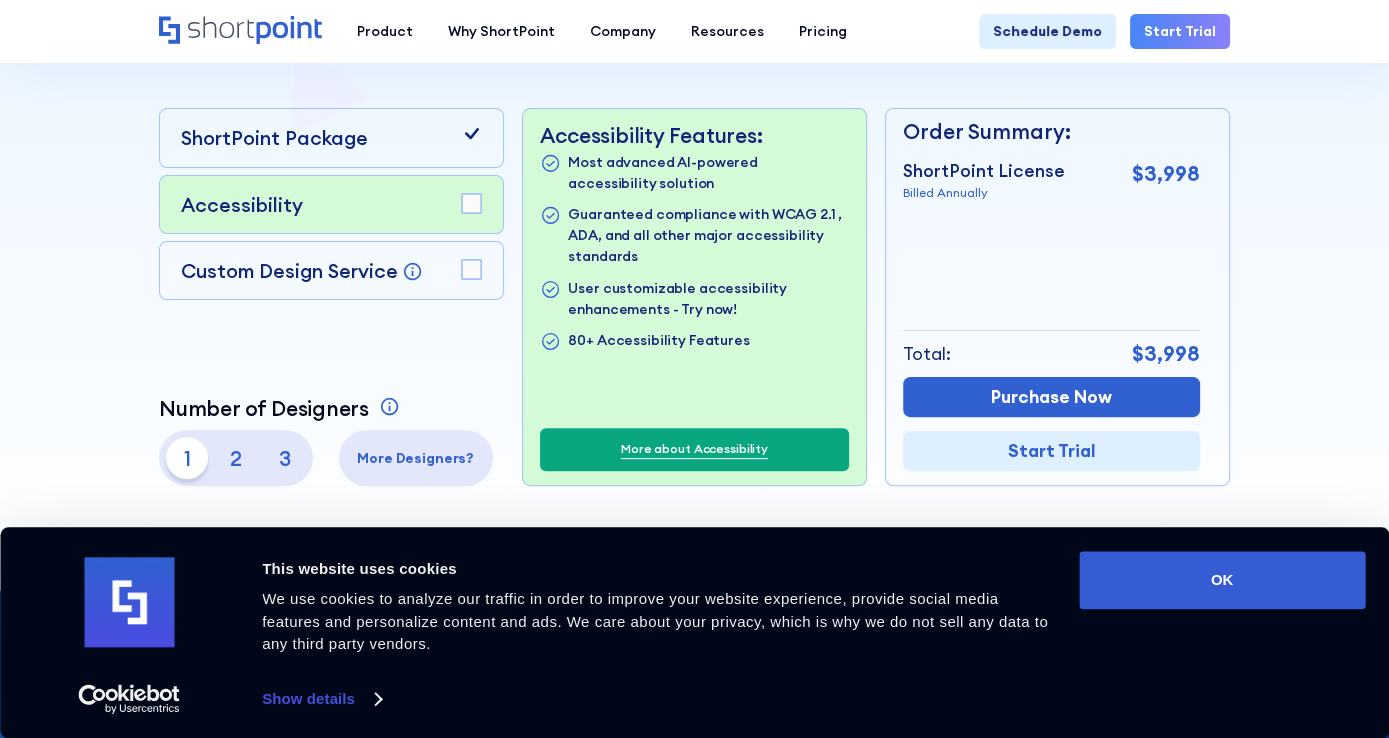 click on "More about Accessibility" at bounding box center (694, 449) 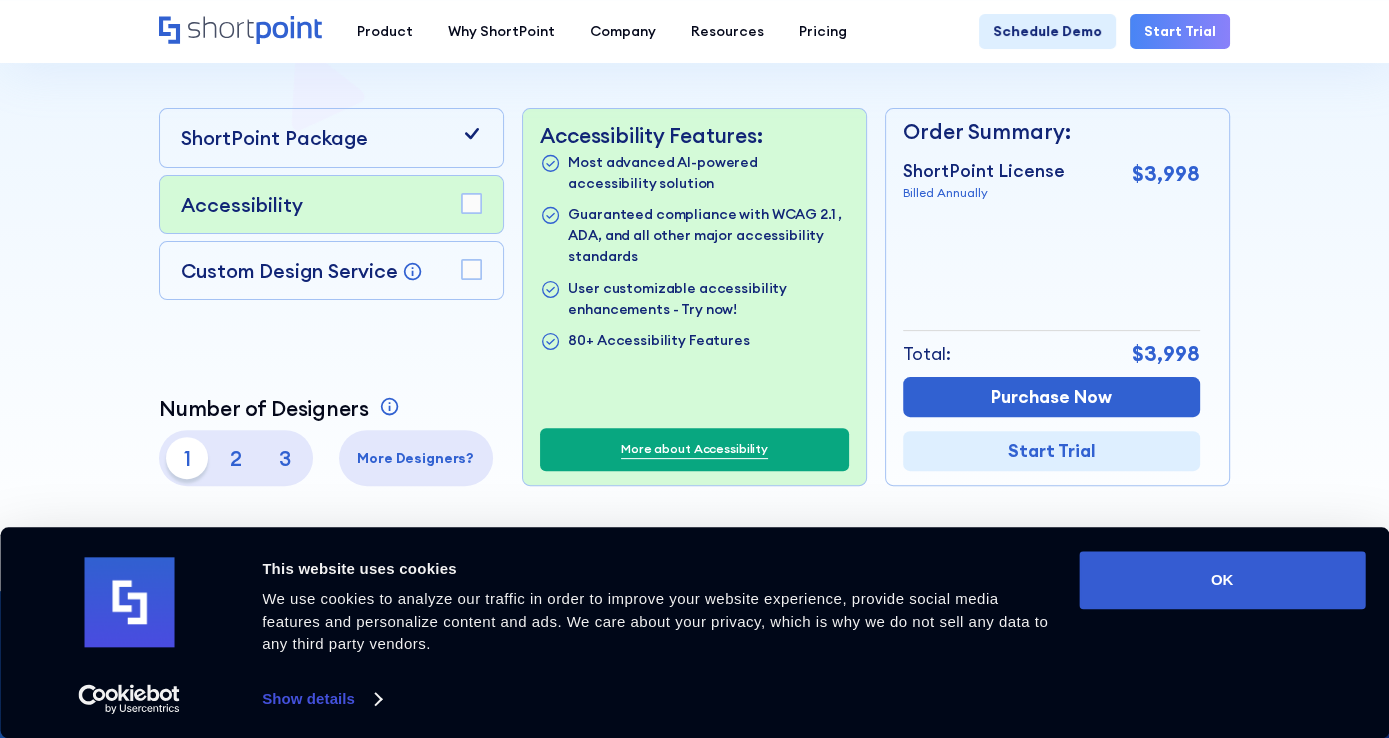 click on "Custom Design Service" at bounding box center (289, 270) 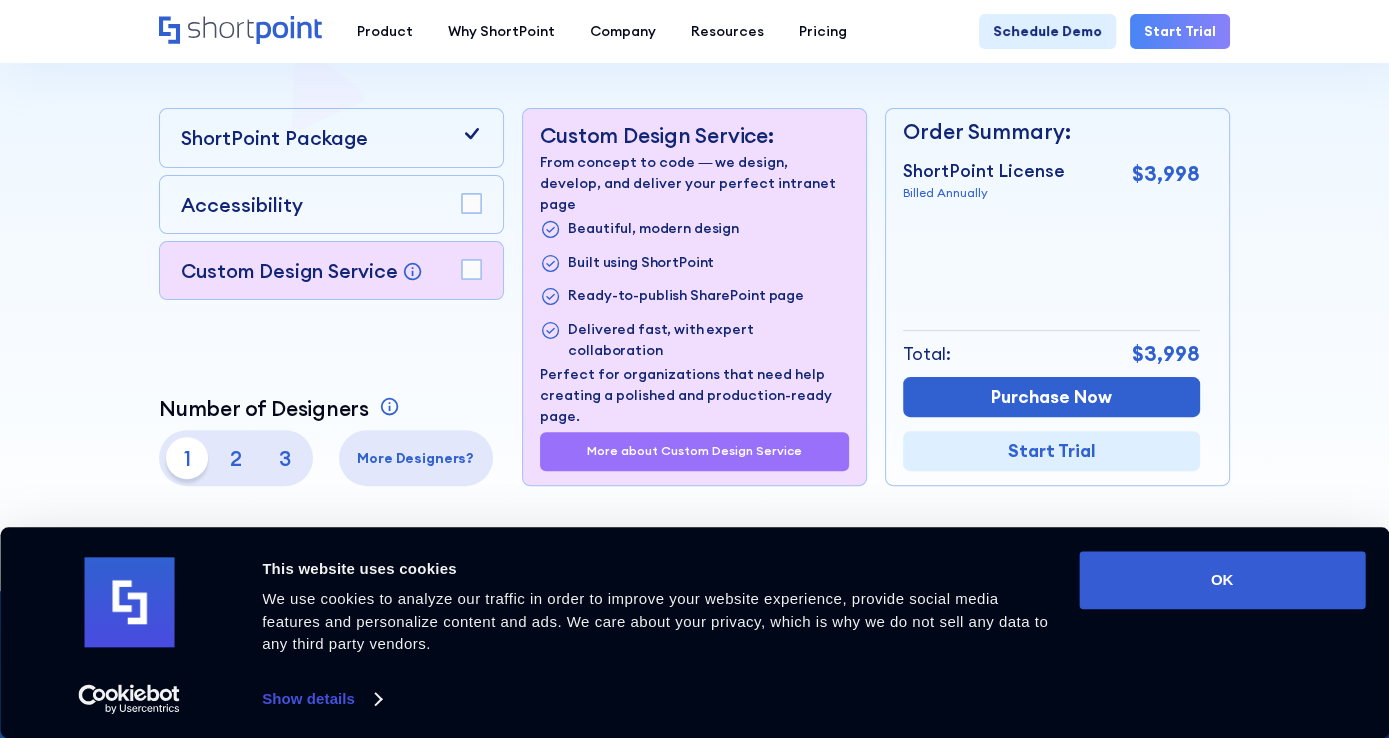 click on "2" at bounding box center (236, 458) 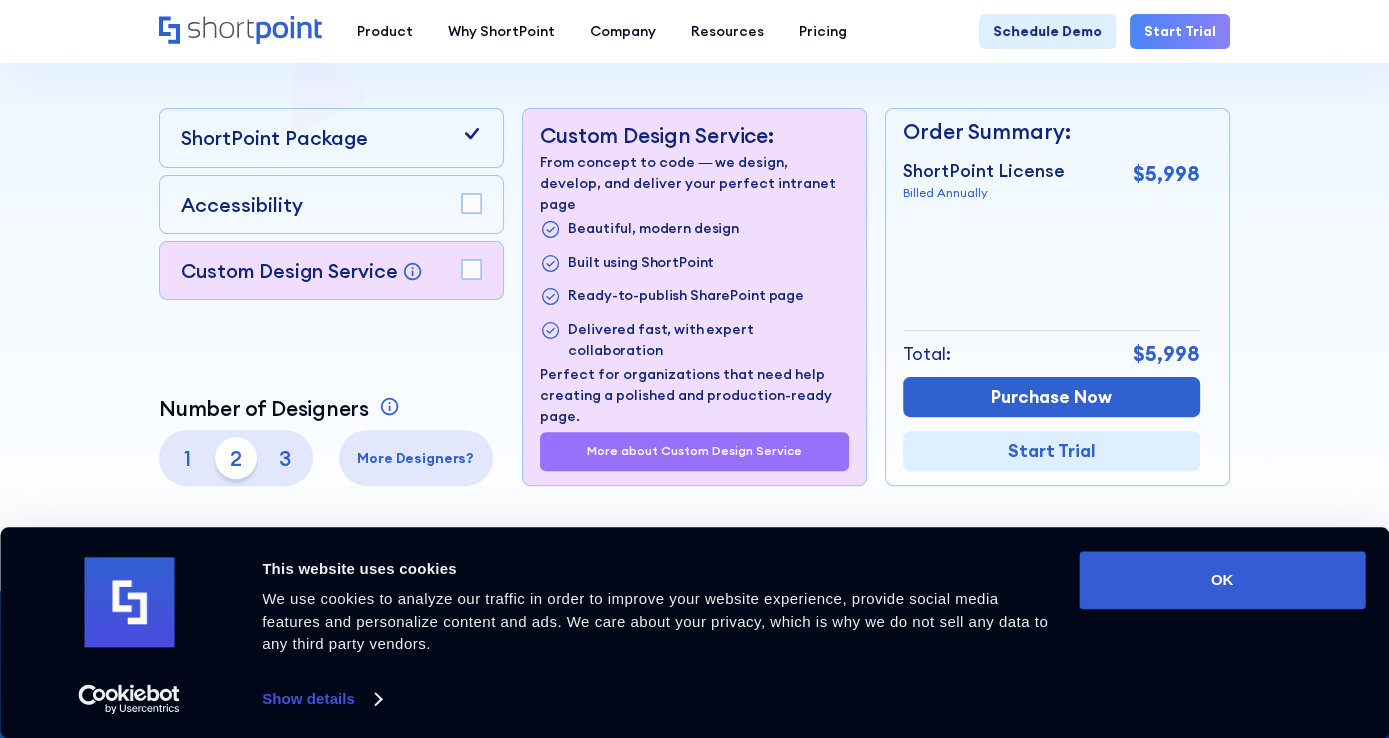 click on "Custom Design Service Bring your dream design to life with our Custom Design Service! For a one-time service fee of $2,800, you'll get our full design magic—from understanding your needs to the implementation and launch. We'll make sure to turn your vision into reality in just 1 week." at bounding box center [331, 270] 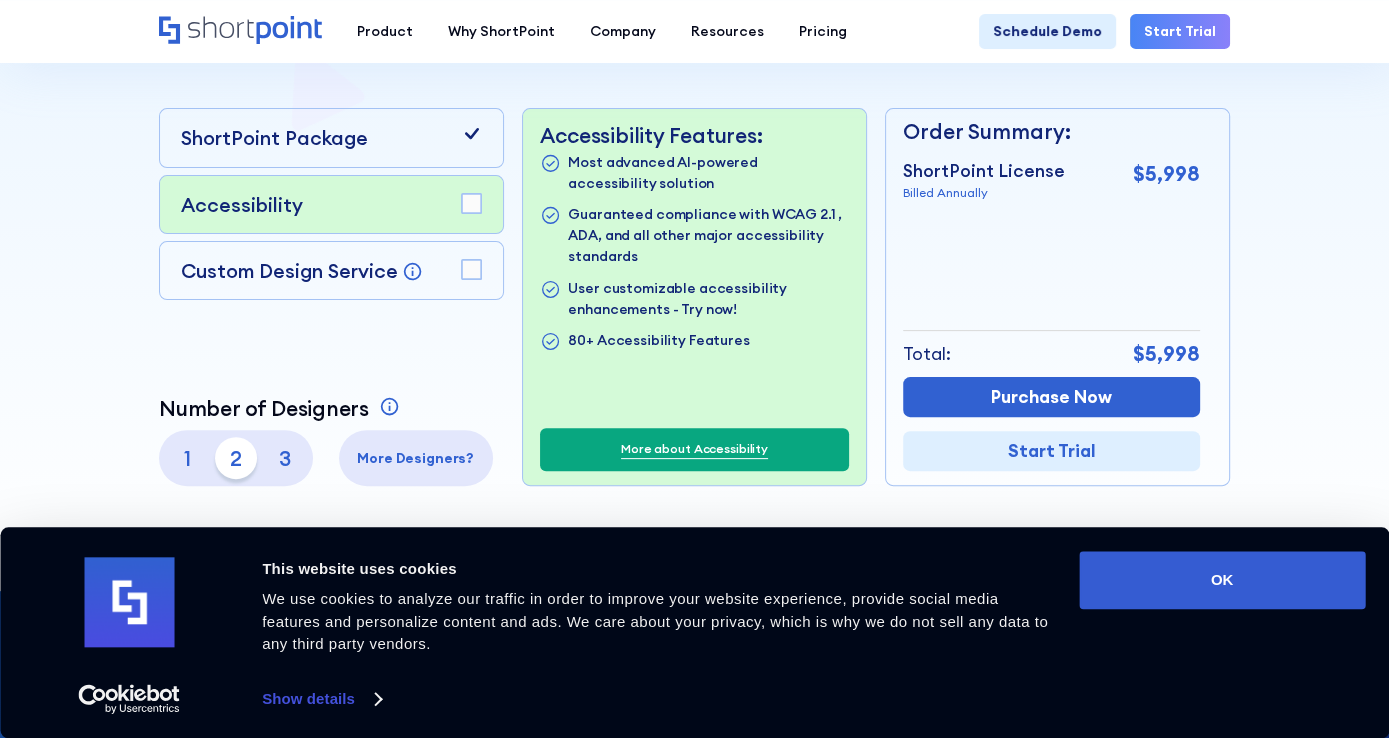 click on "Accessibility" at bounding box center [331, 204] 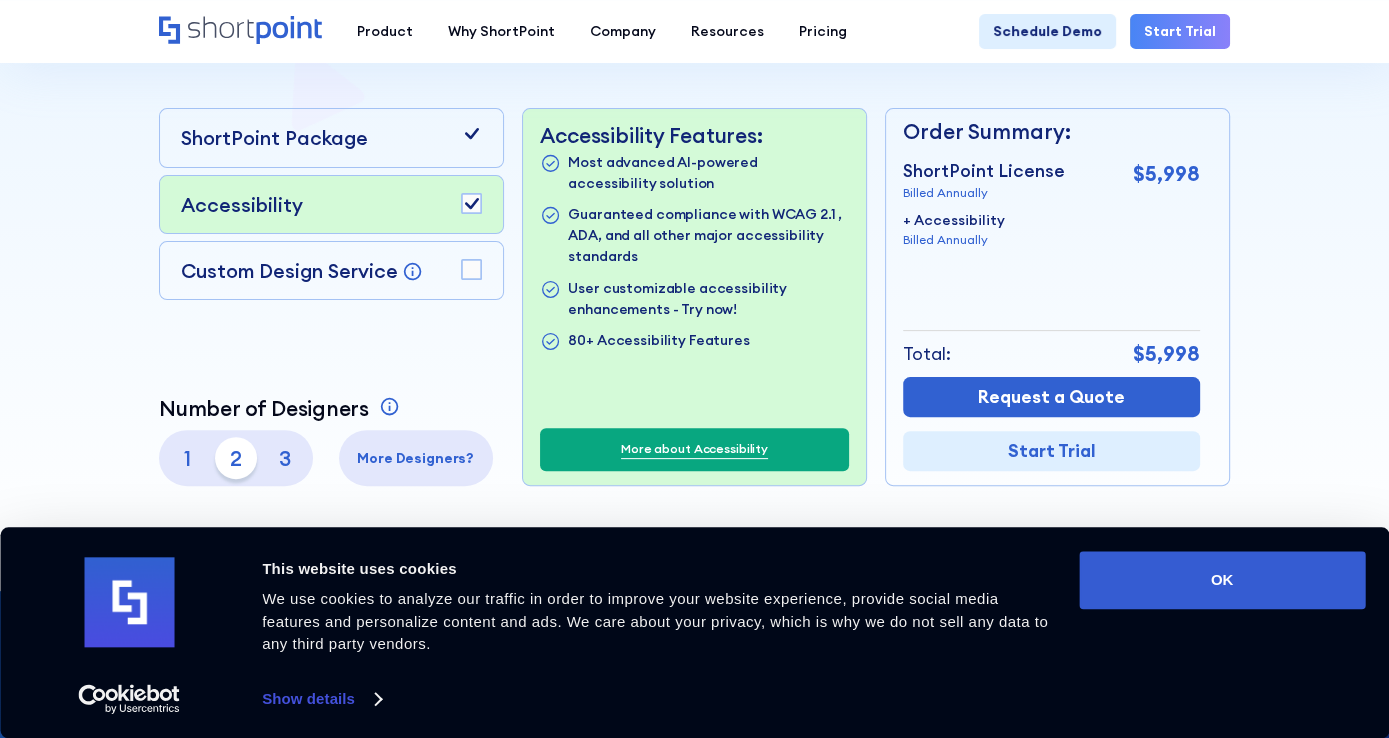 click at bounding box center (471, 203) 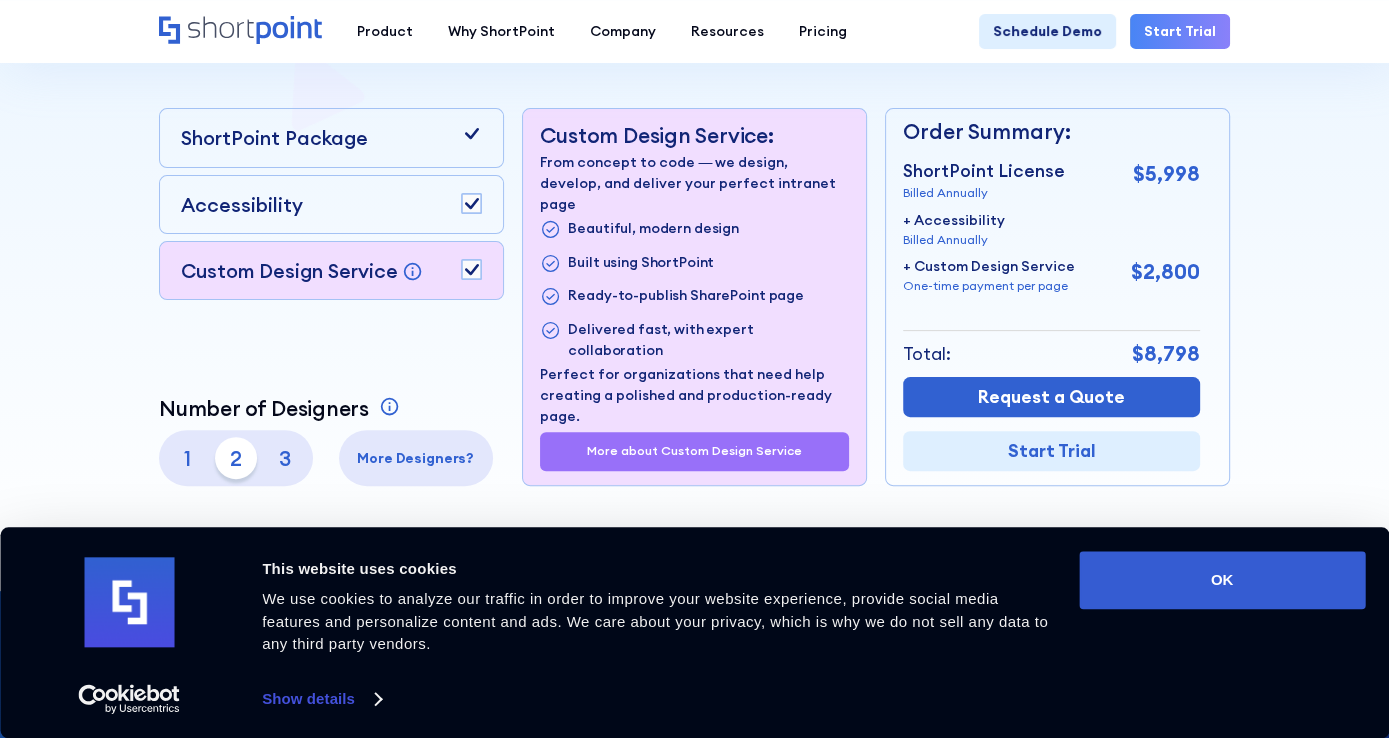 click at bounding box center [471, 203] 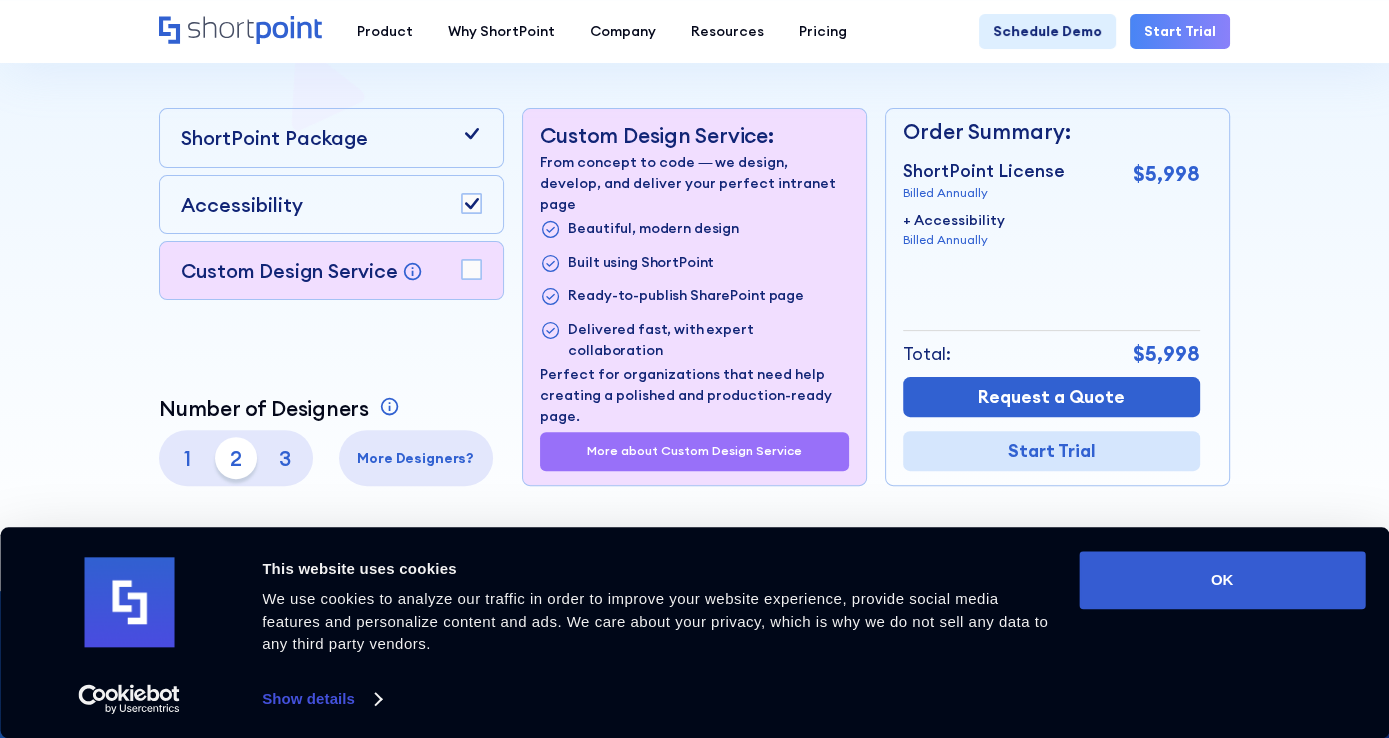 click on "Start Trial" at bounding box center (1051, 451) 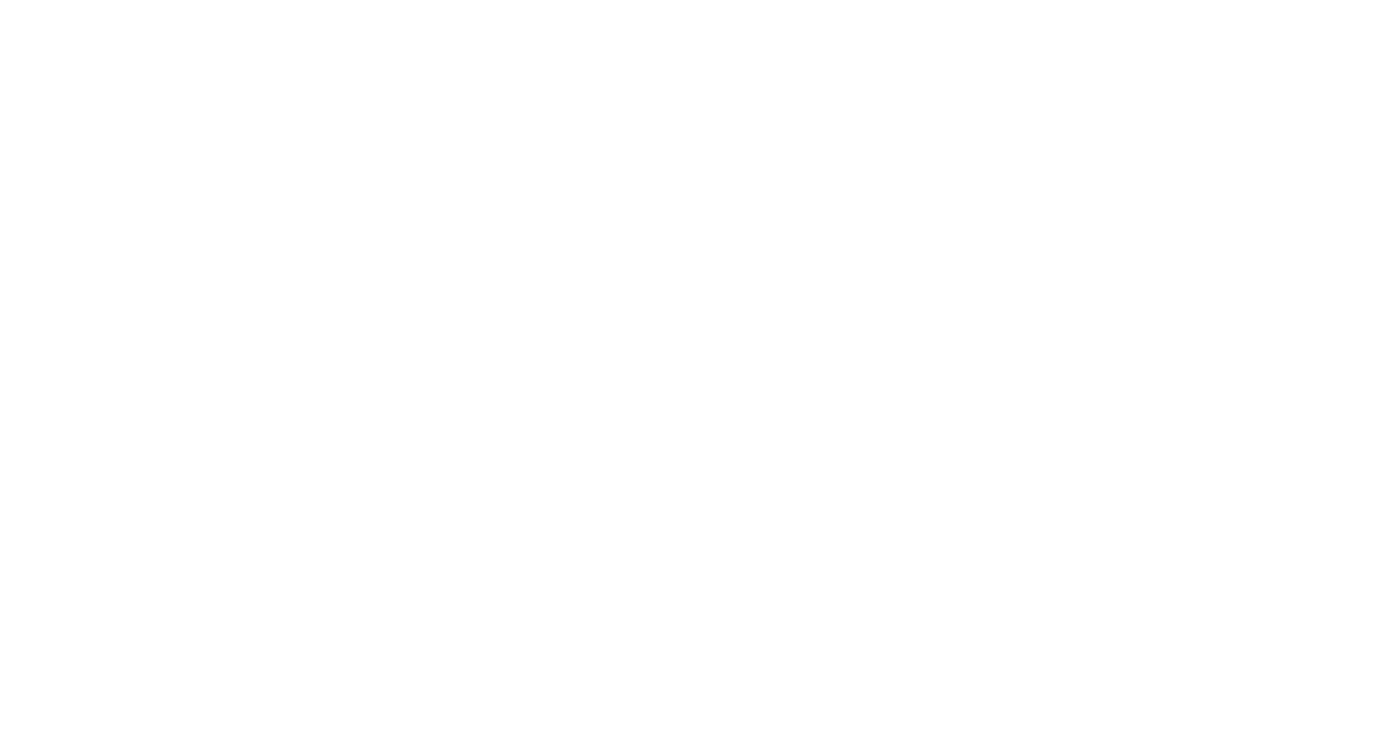 scroll, scrollTop: 0, scrollLeft: 0, axis: both 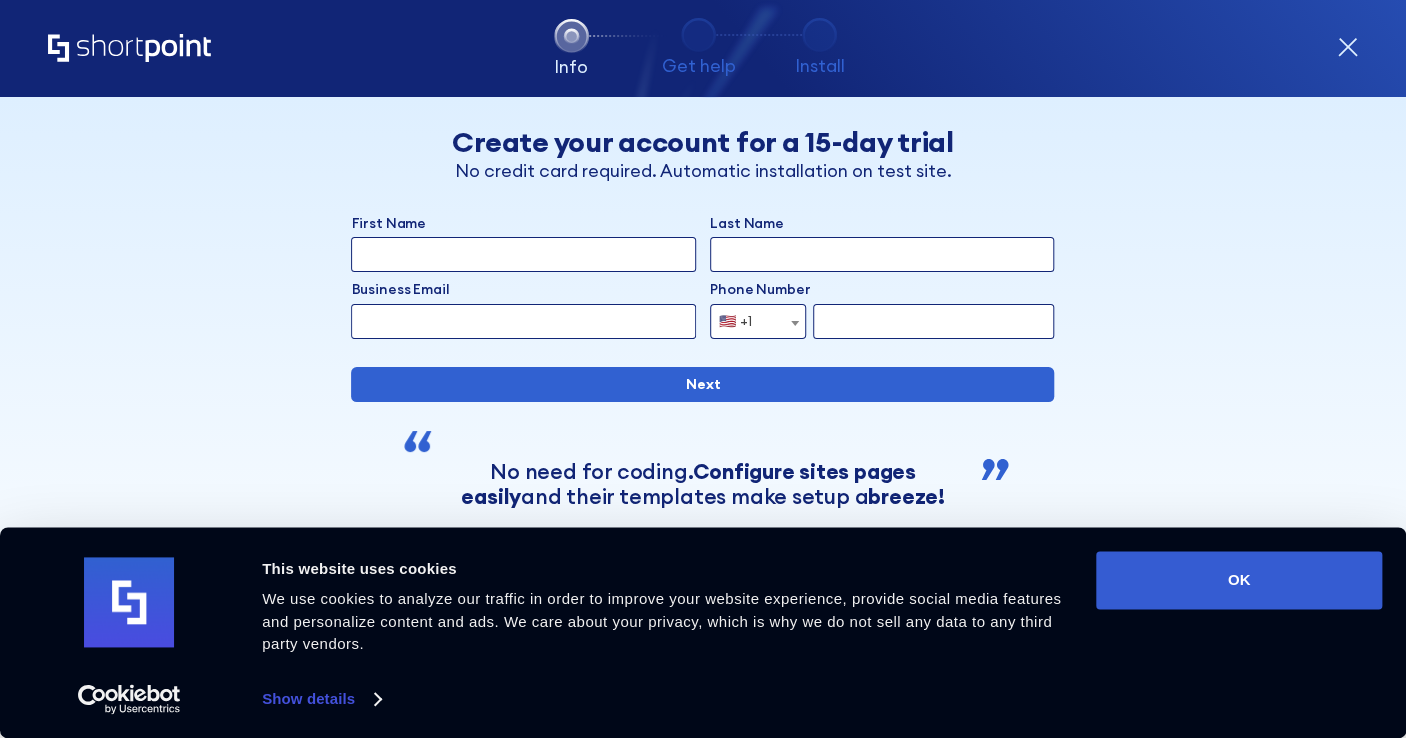 click on "First Name" at bounding box center [523, 254] 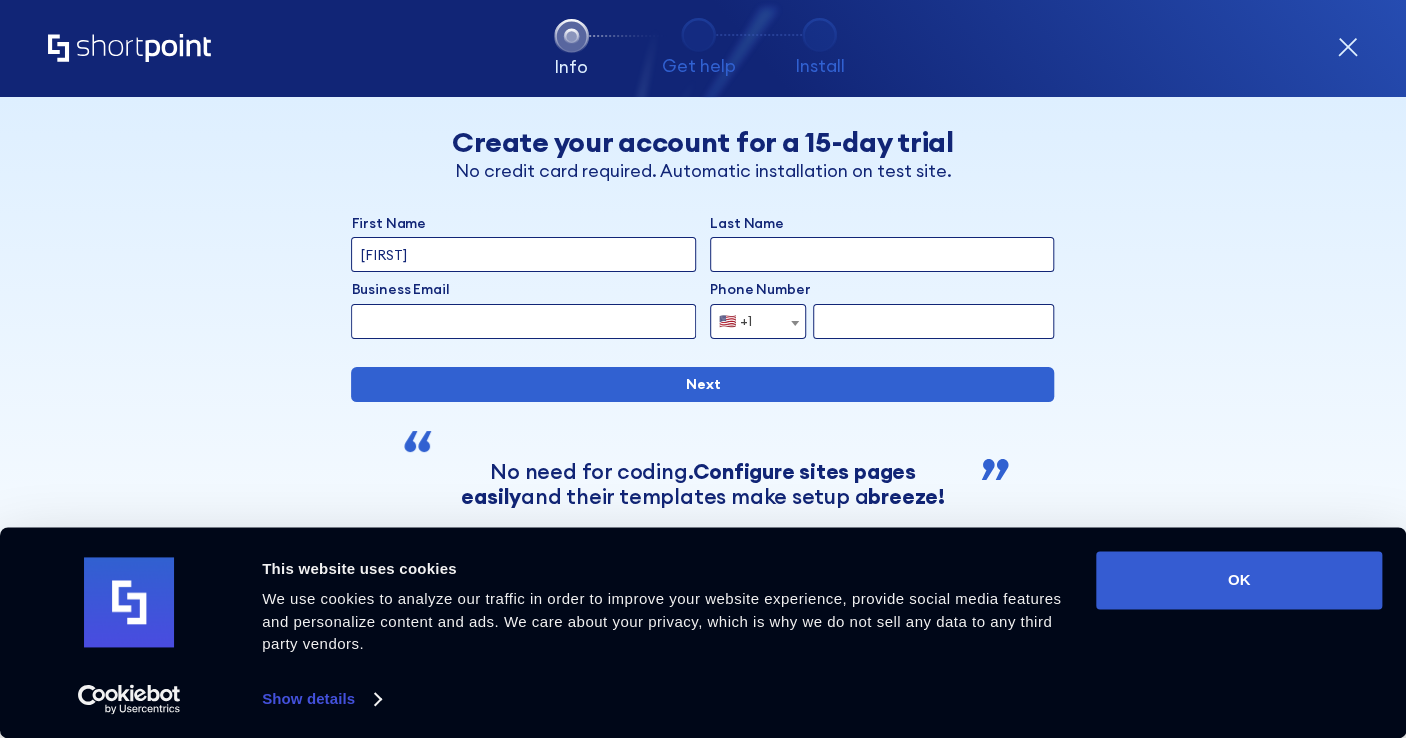 type on "[FIRST]" 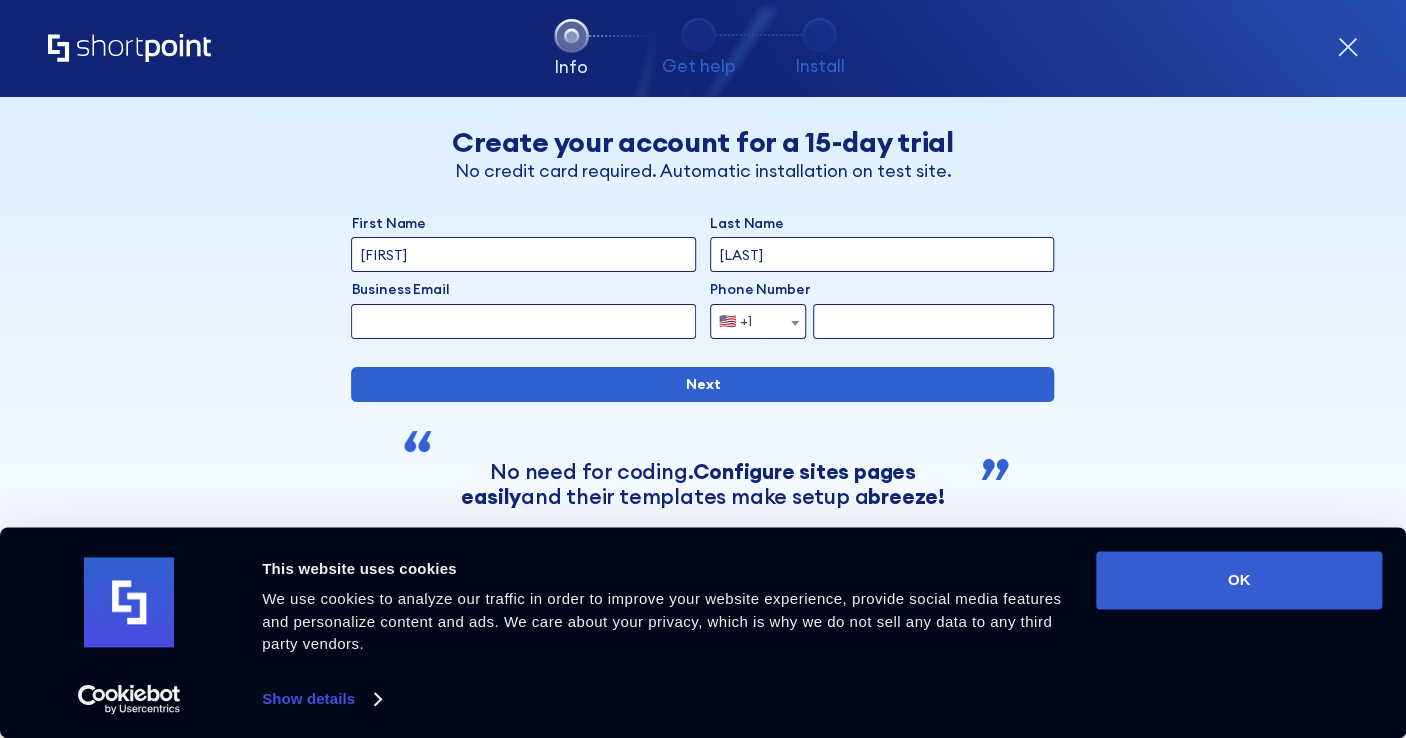 type on "[LAST]" 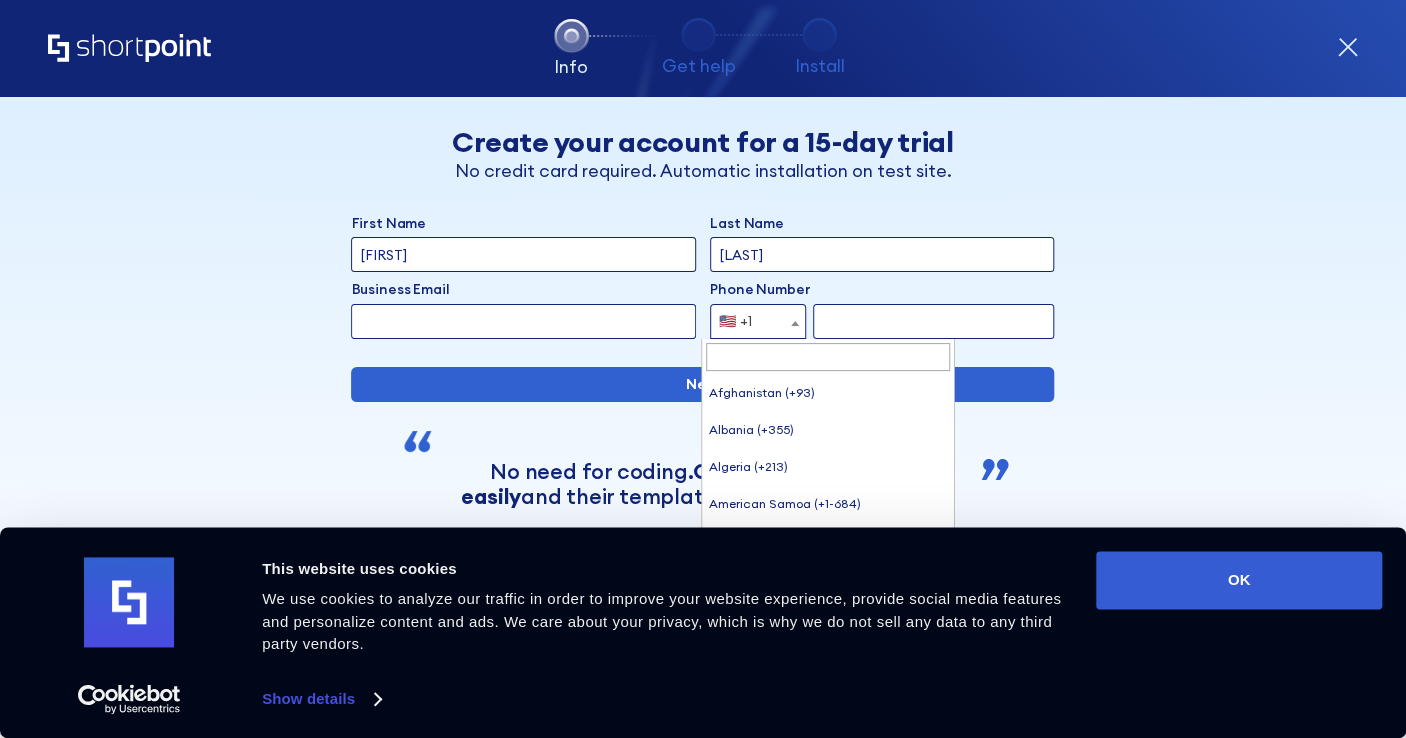 click on "🇺🇸 +1" at bounding box center (758, 321) 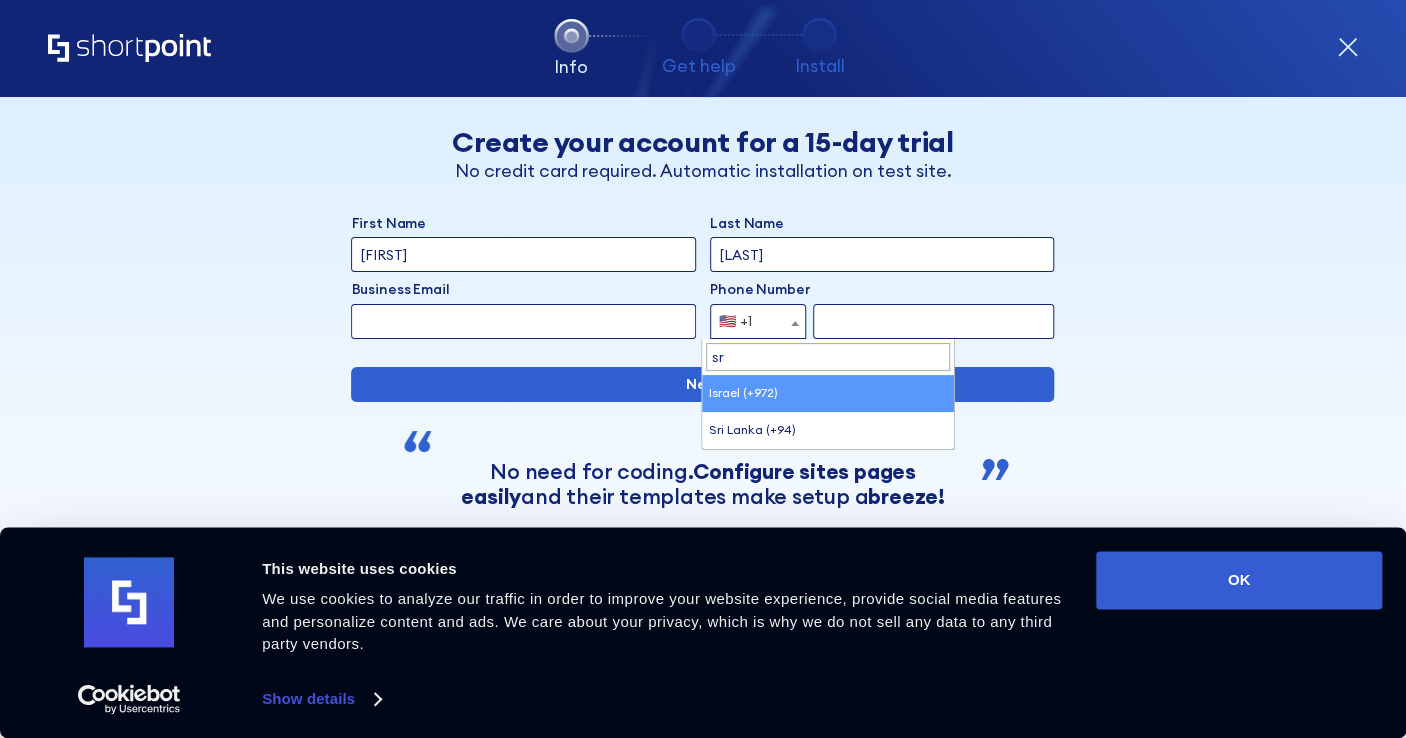 scroll, scrollTop: 0, scrollLeft: 0, axis: both 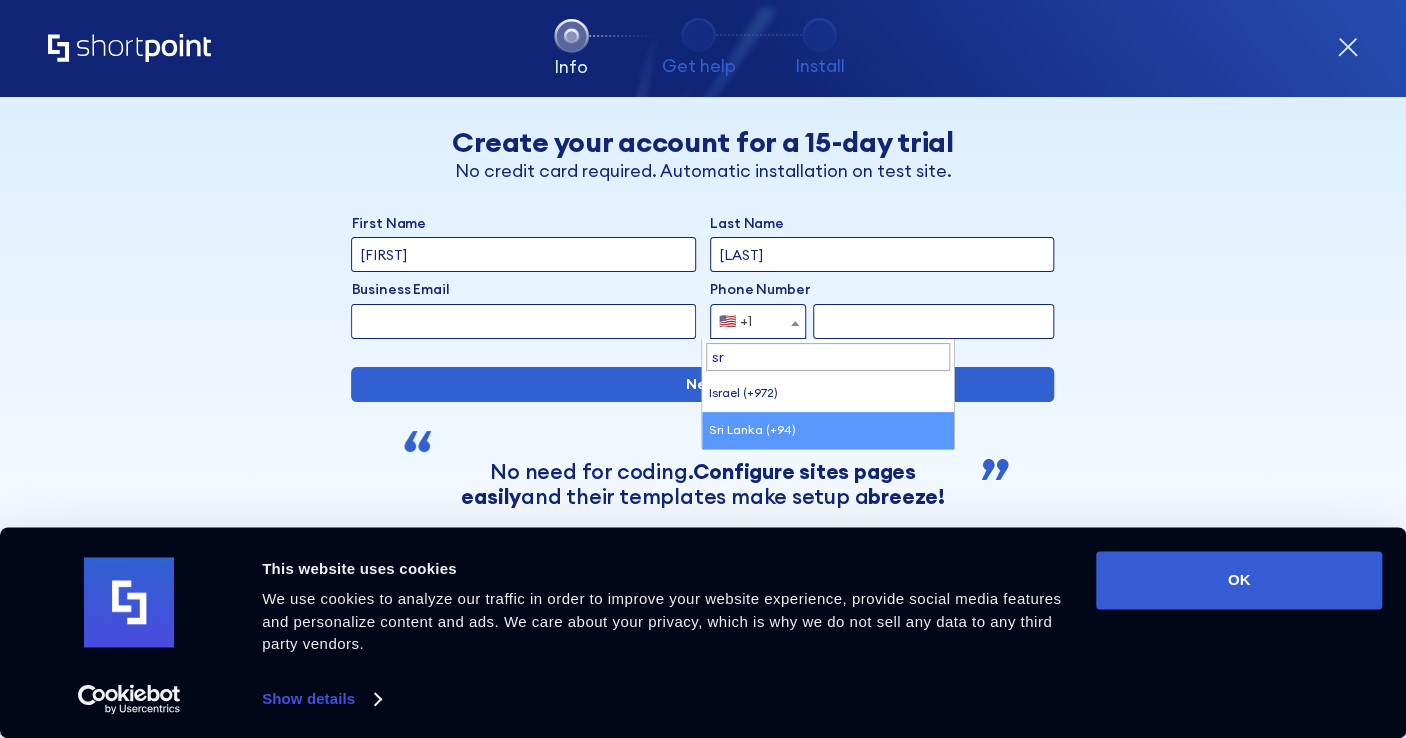 type on "sr" 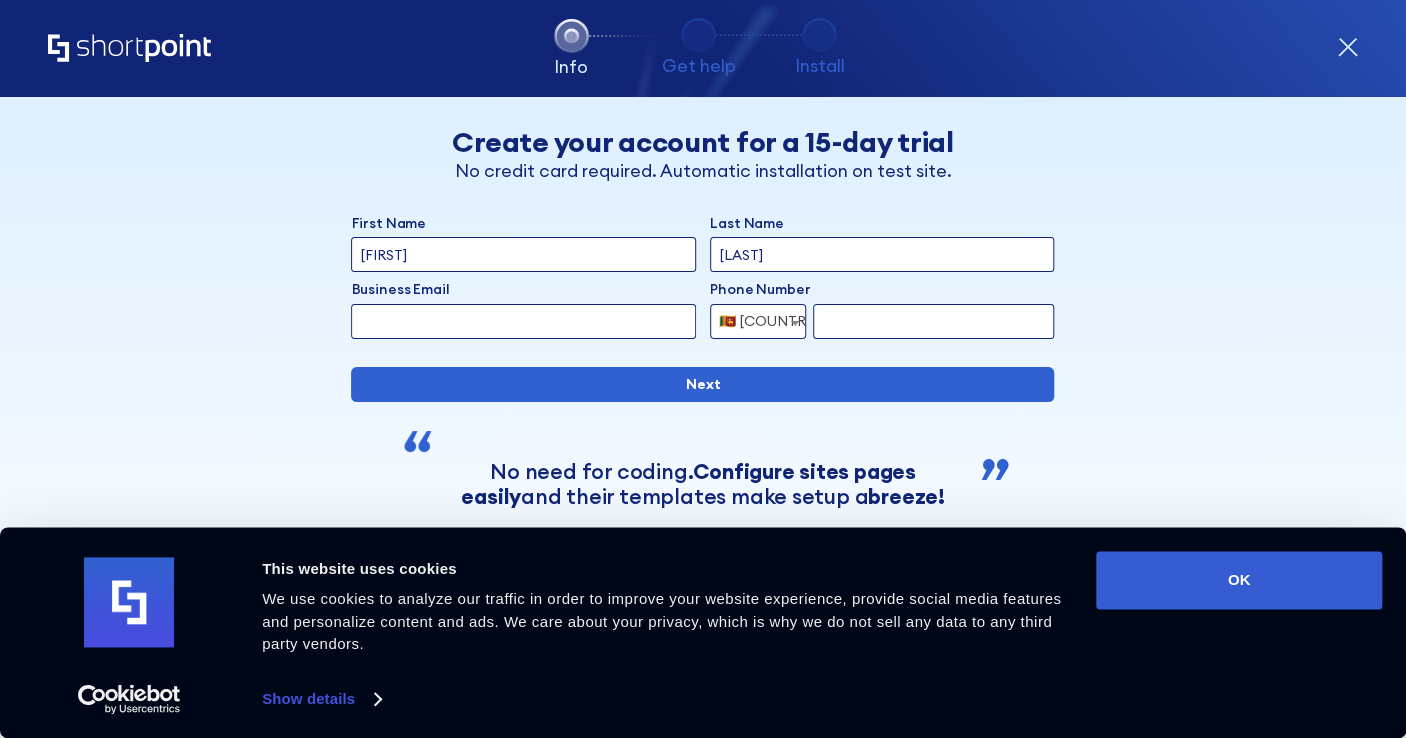 click at bounding box center (933, 321) 